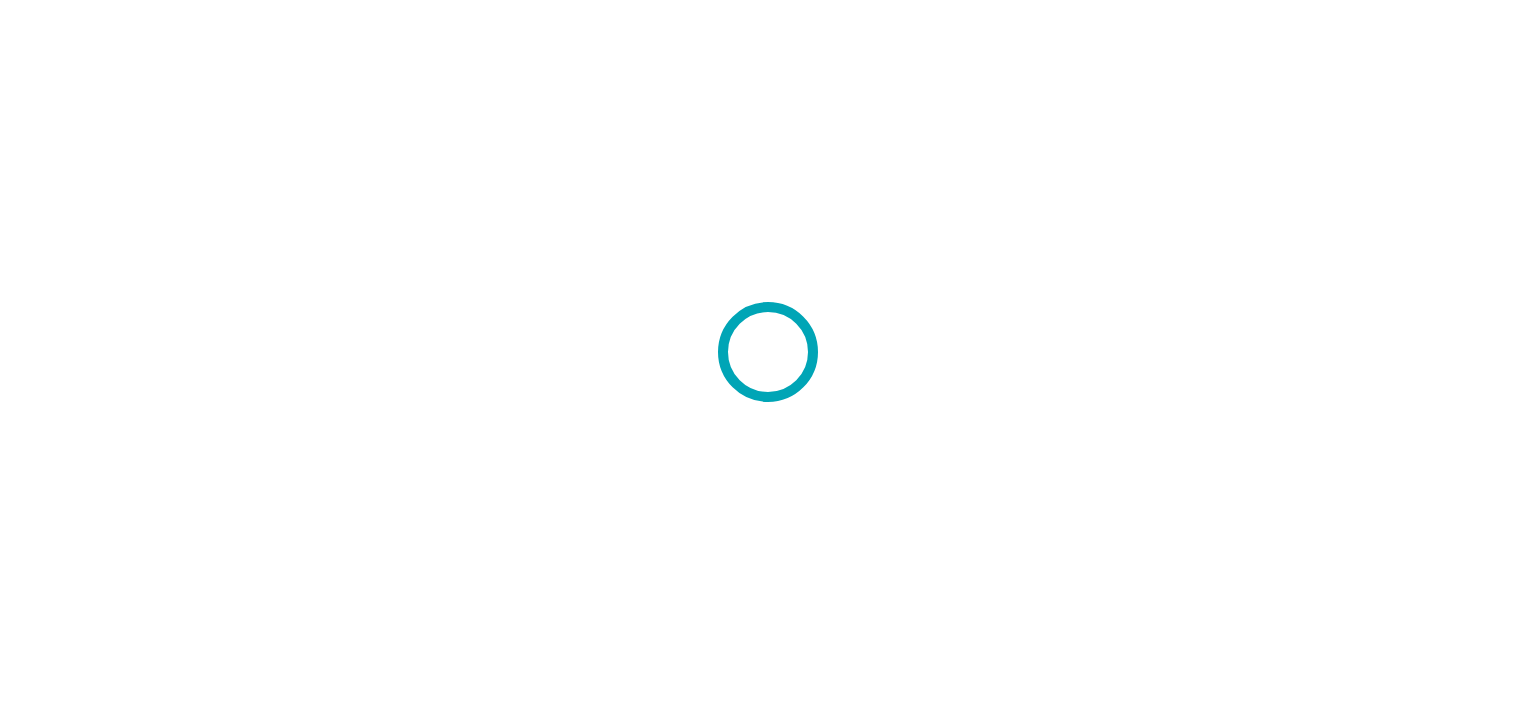 scroll, scrollTop: 0, scrollLeft: 0, axis: both 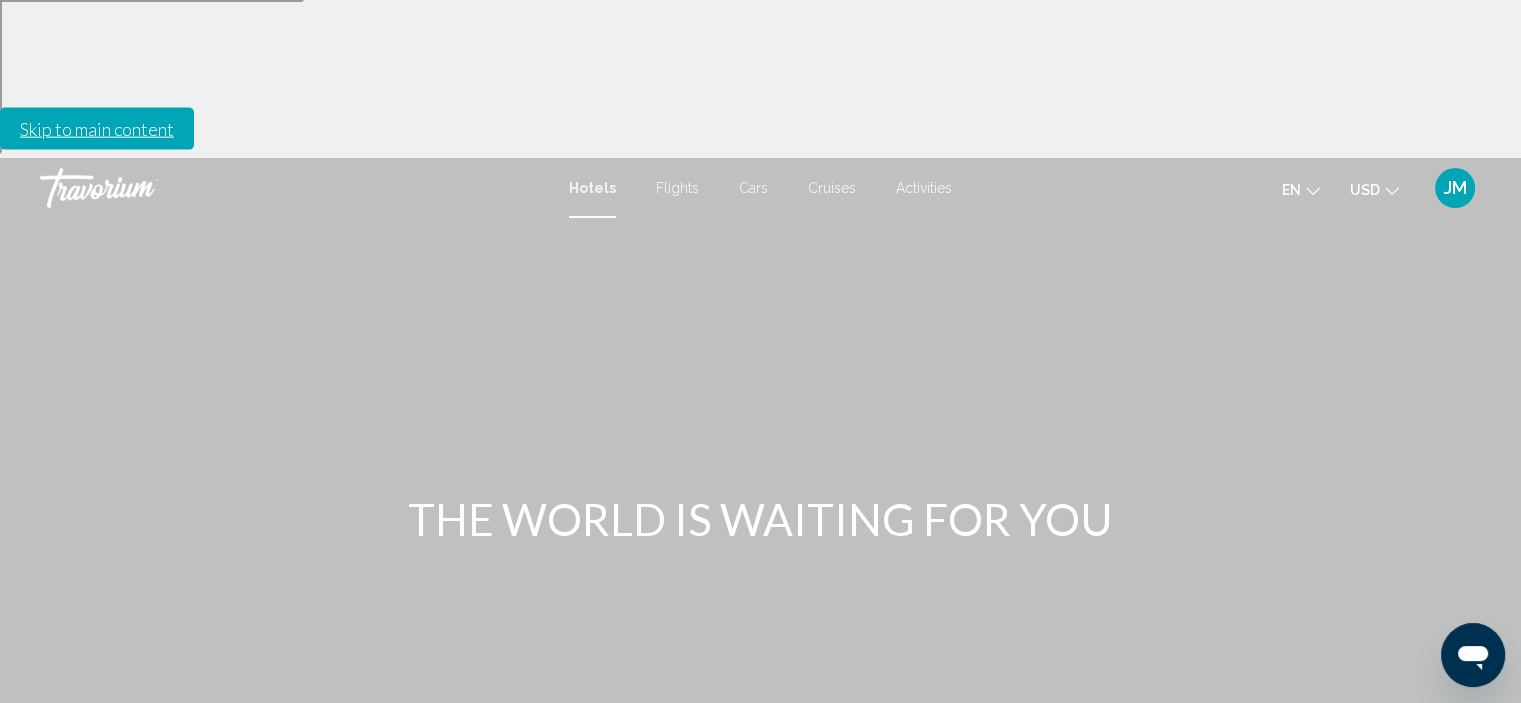 paste on "**********" 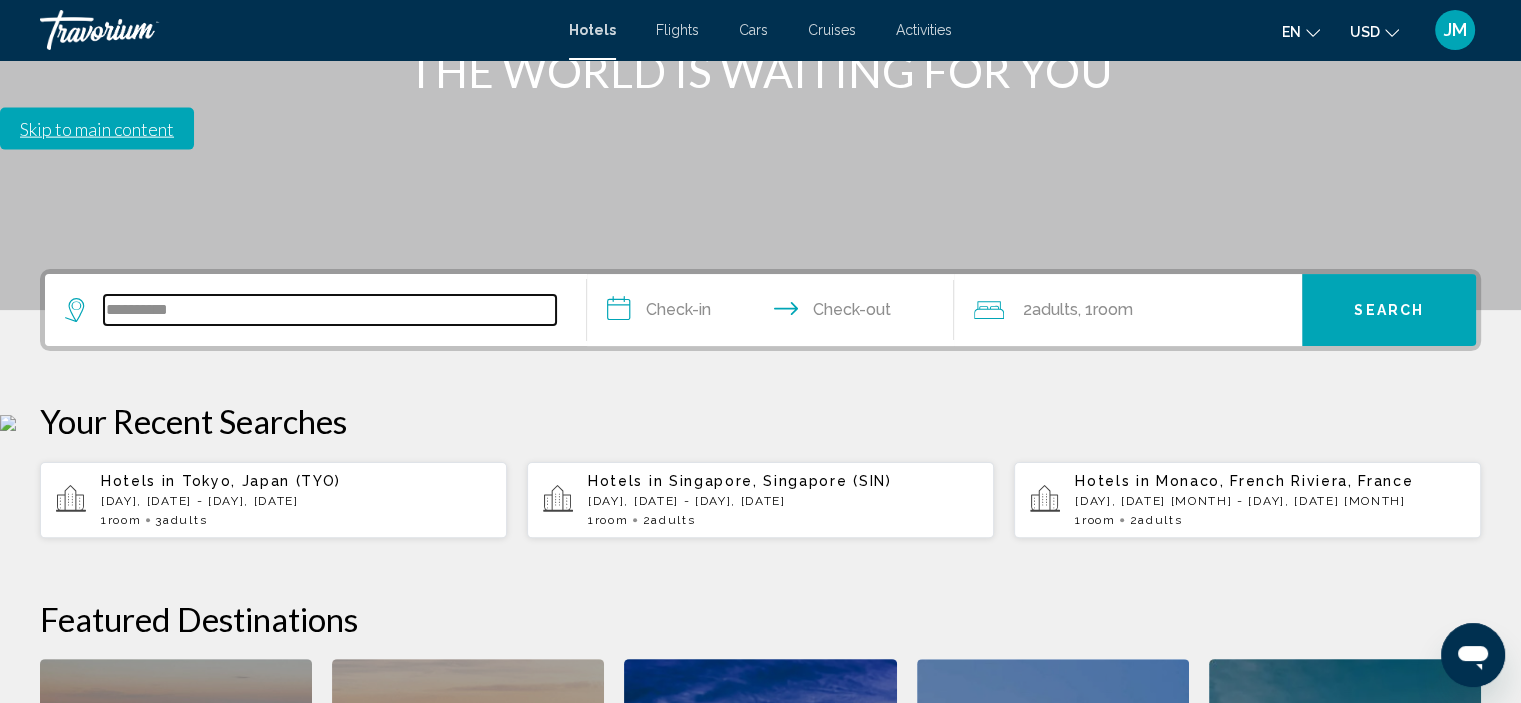 scroll, scrollTop: 493, scrollLeft: 0, axis: vertical 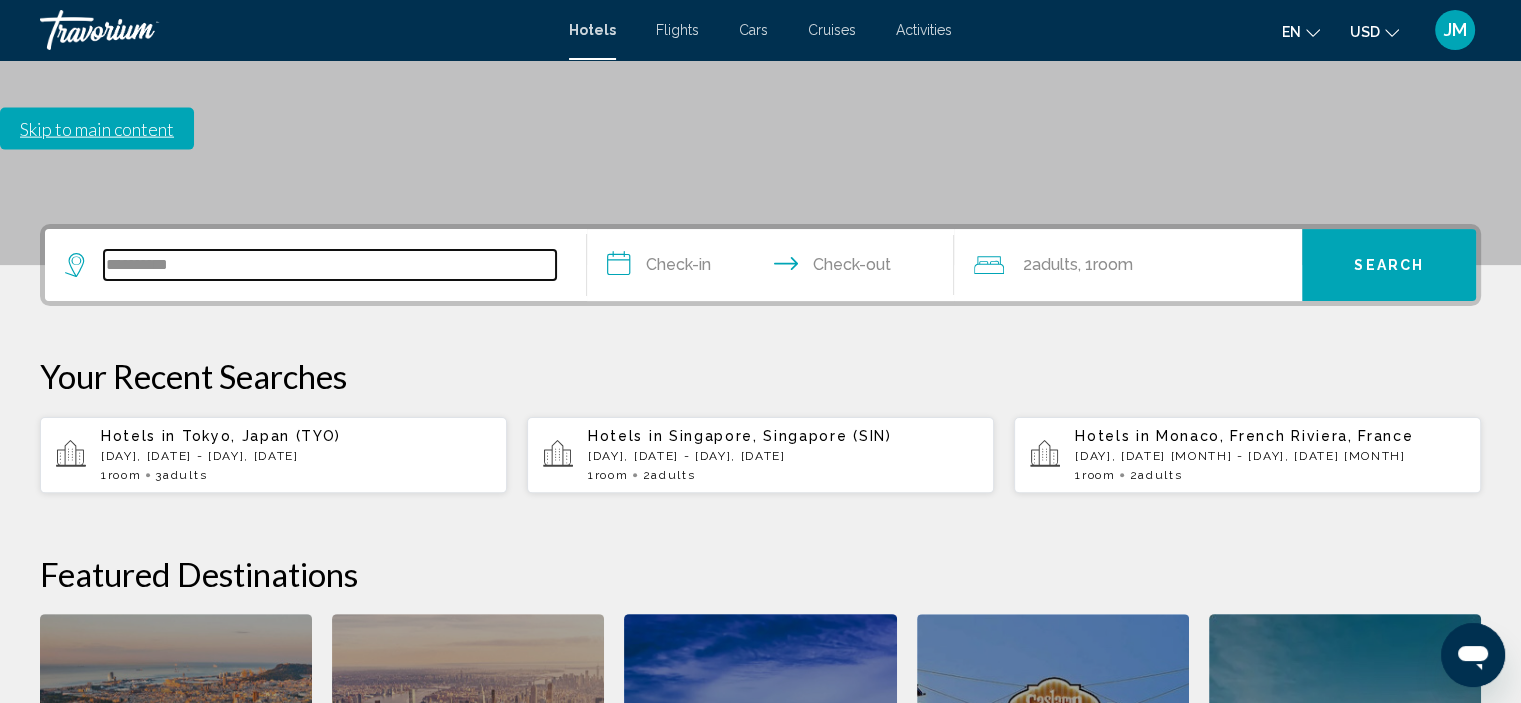 click on "**********" at bounding box center (330, 265) 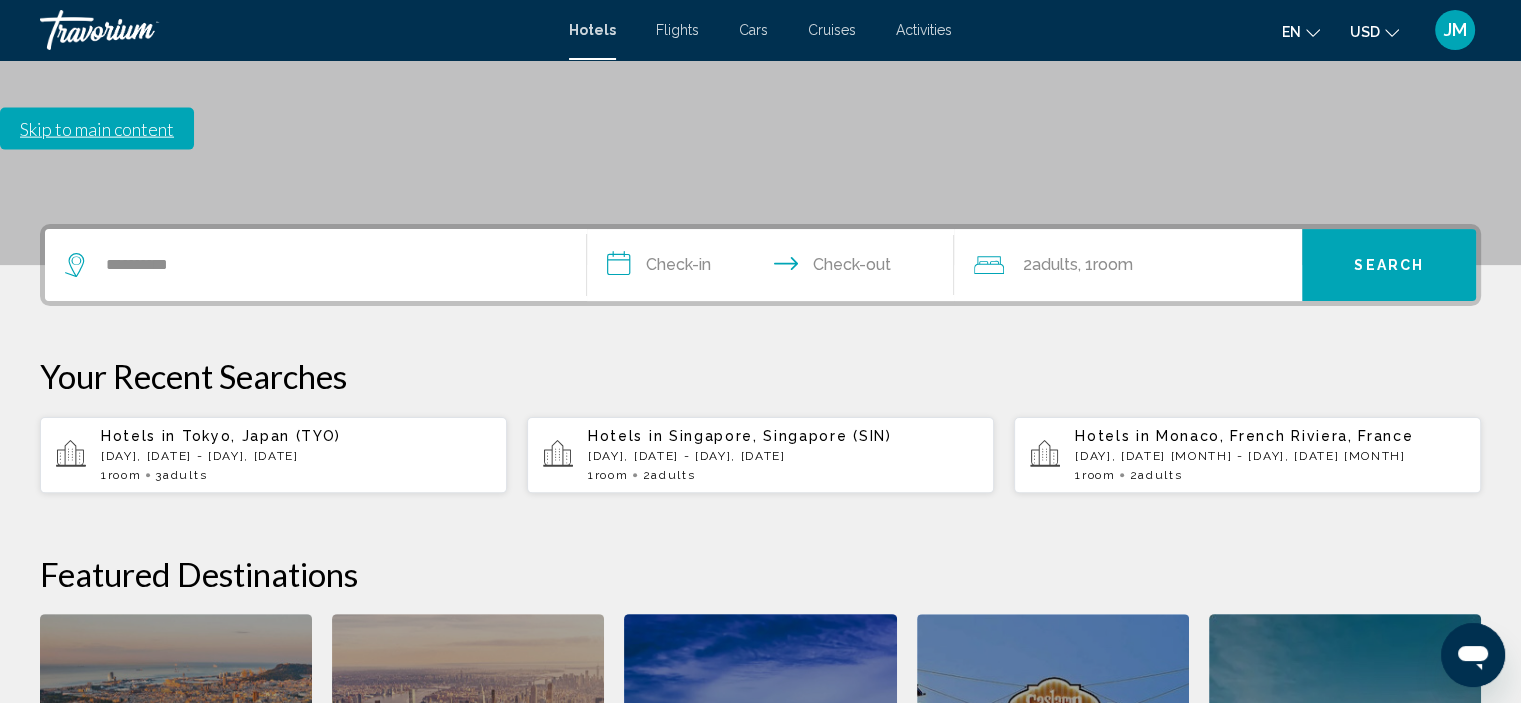 click on "**********" at bounding box center [775, 268] 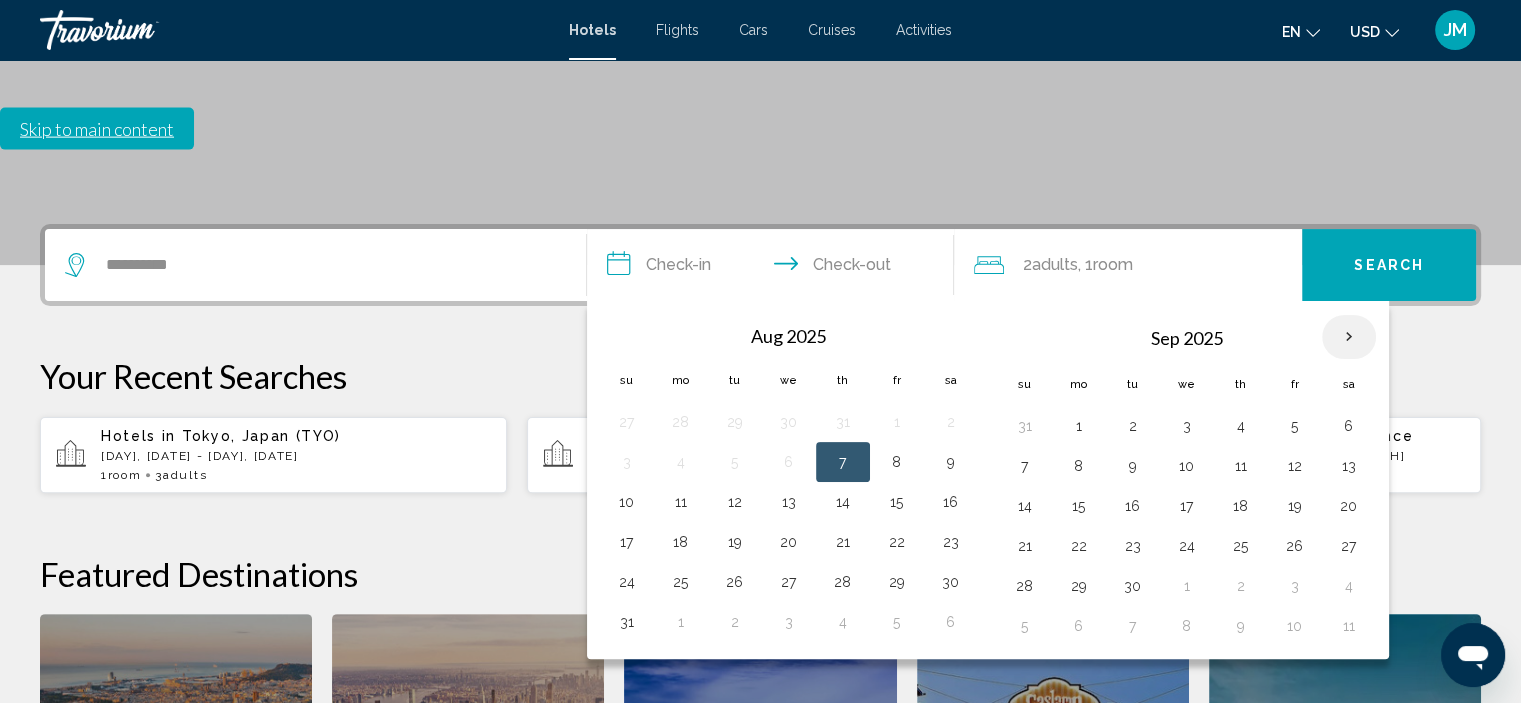 click at bounding box center (1349, 337) 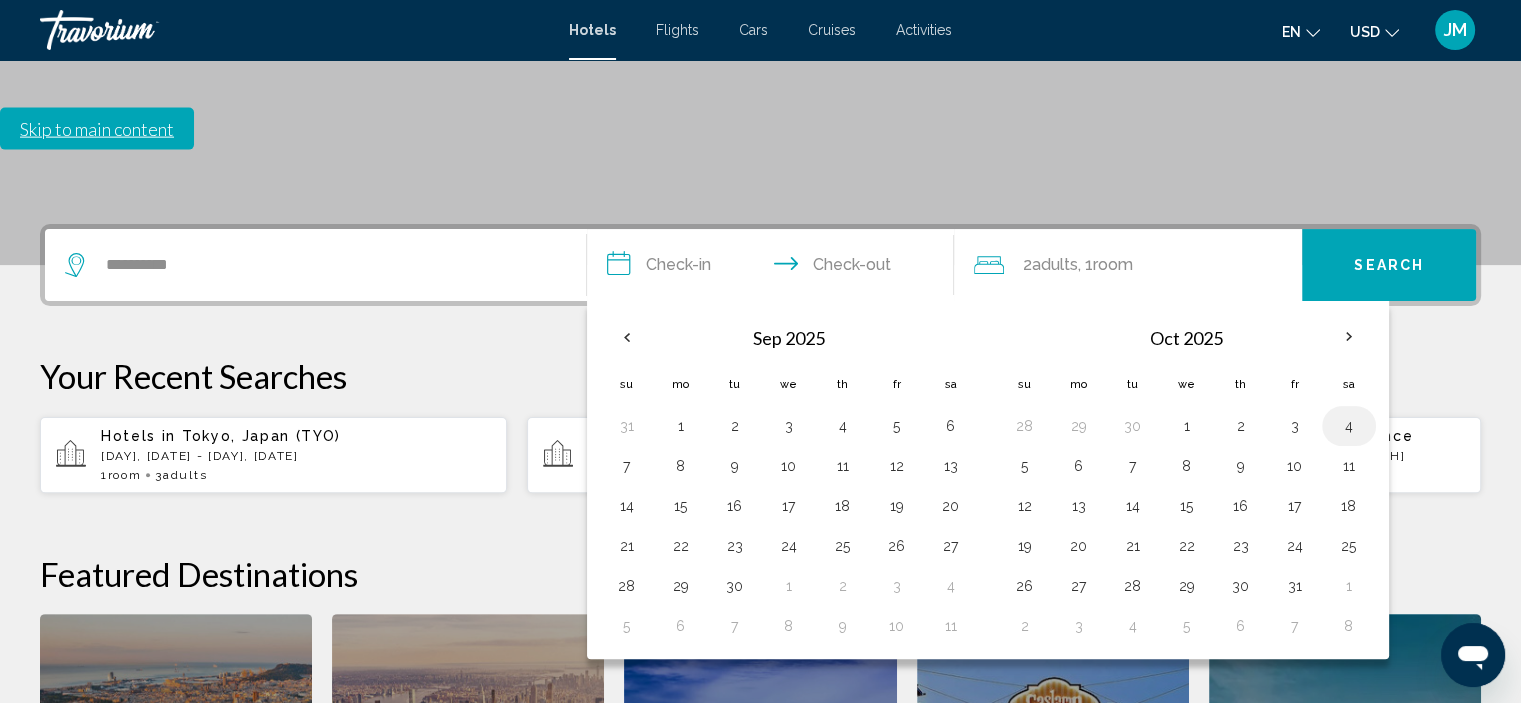 click on "4" at bounding box center (1349, 426) 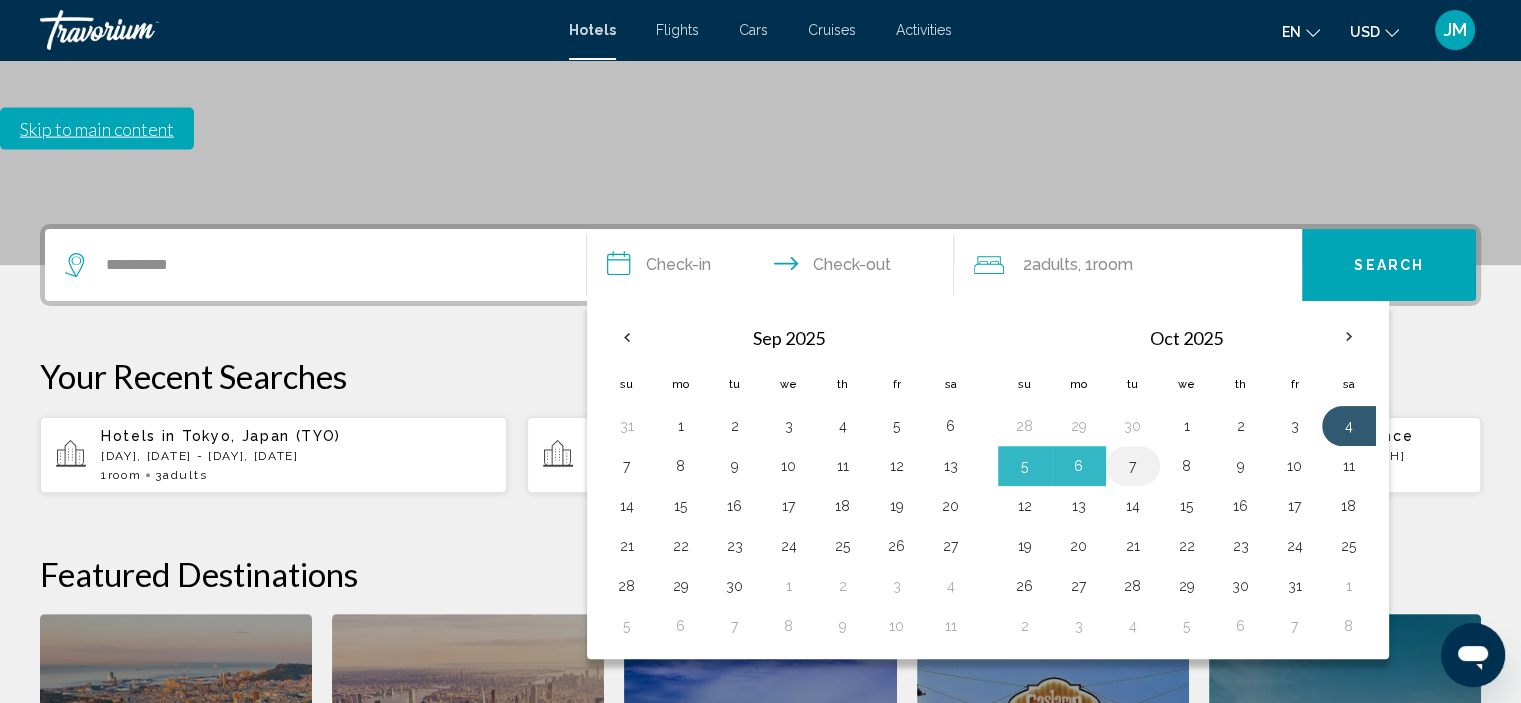 click on "7" at bounding box center [1133, 466] 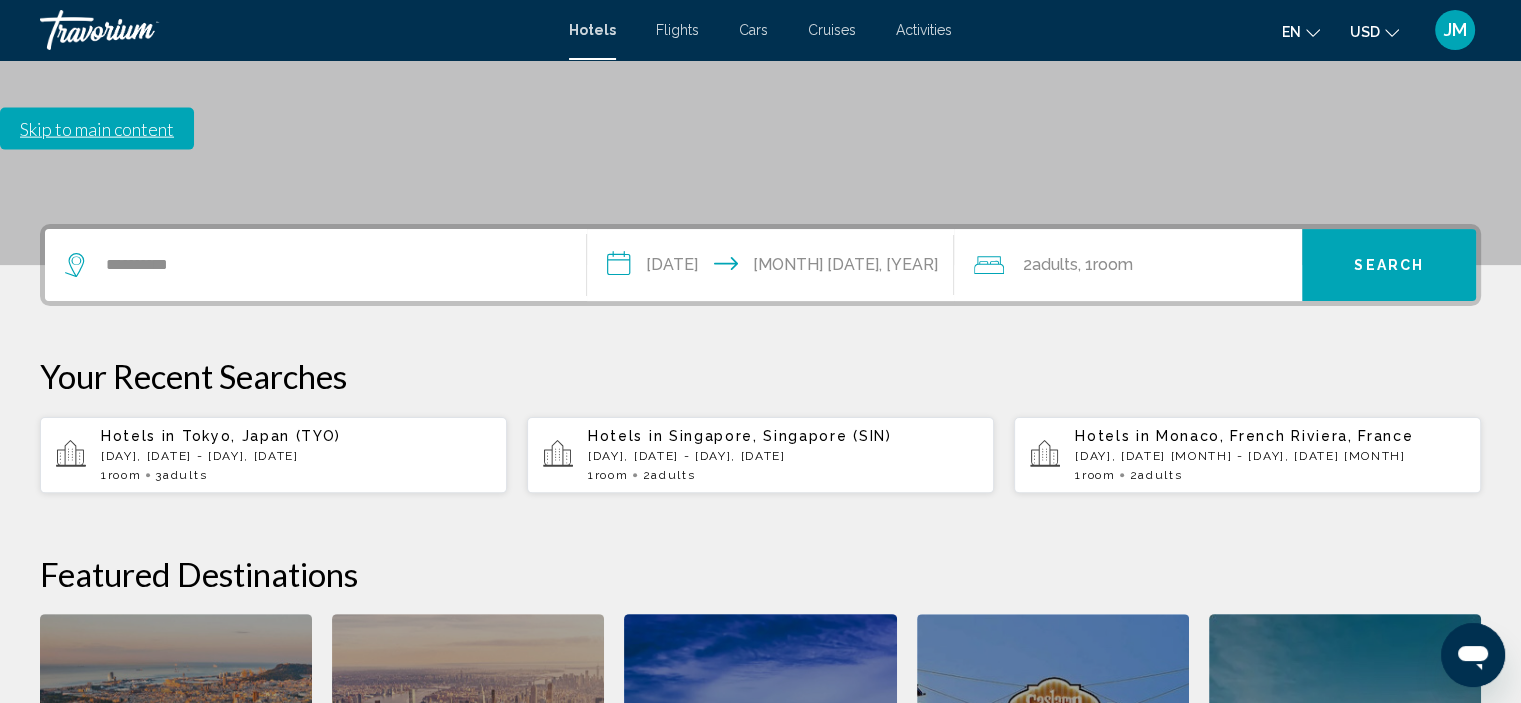 click on "Search" at bounding box center (1389, 266) 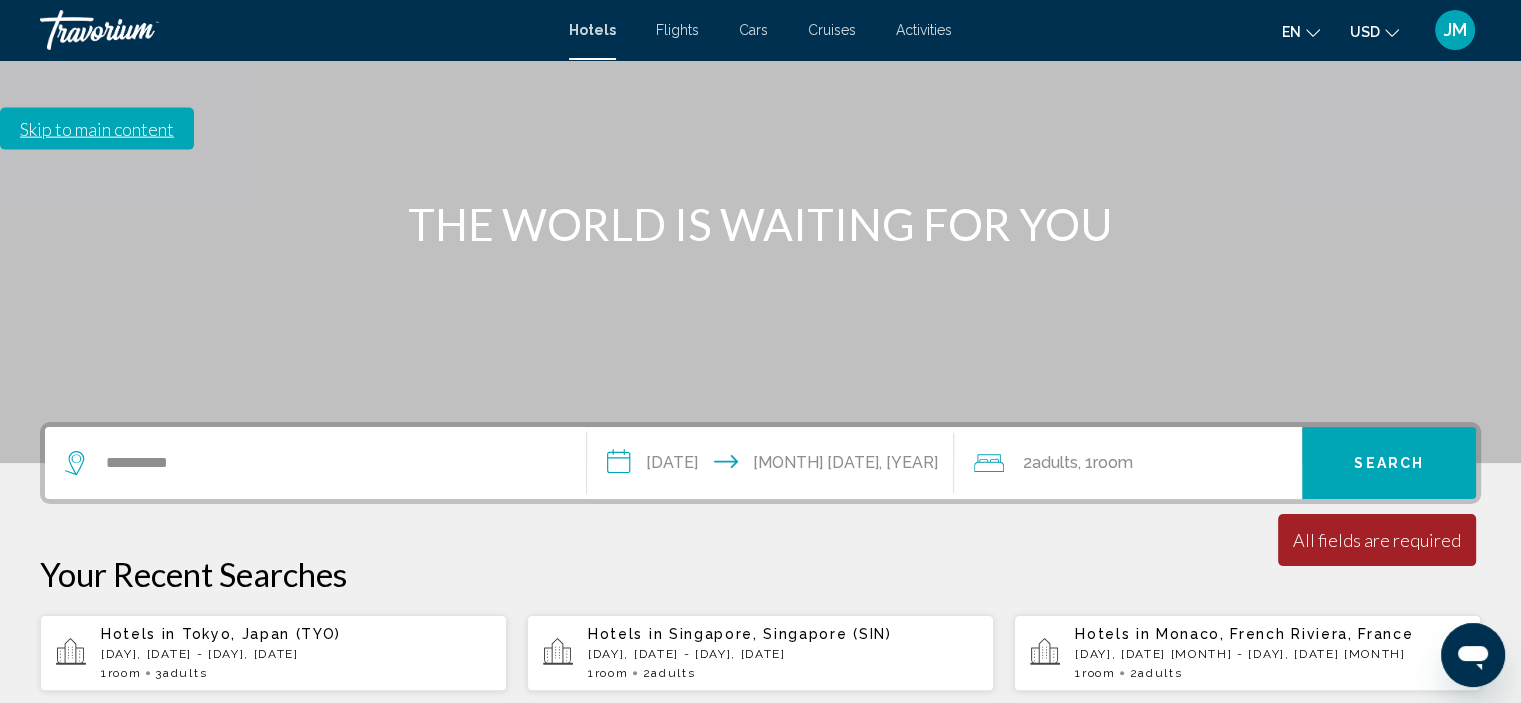 scroll, scrollTop: 293, scrollLeft: 0, axis: vertical 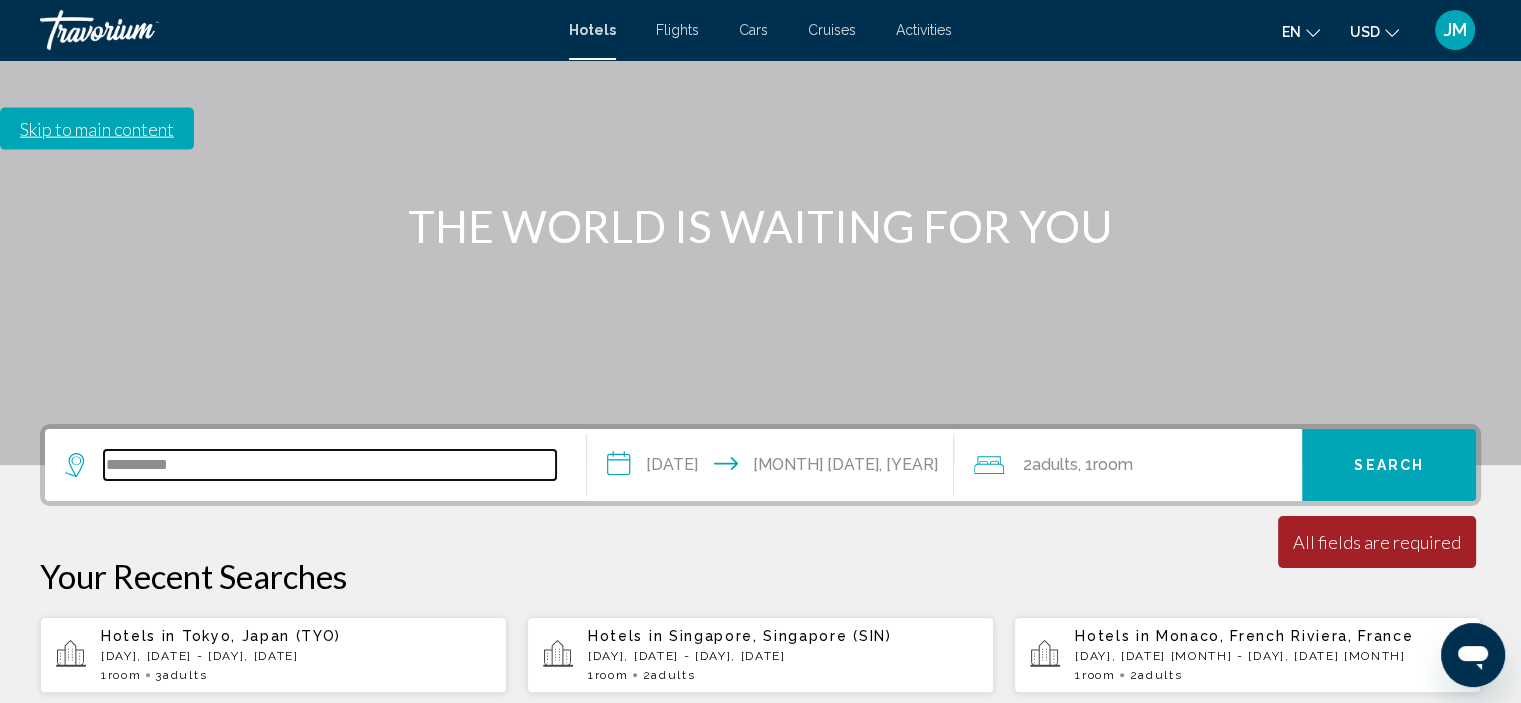 click on "**********" at bounding box center [330, 465] 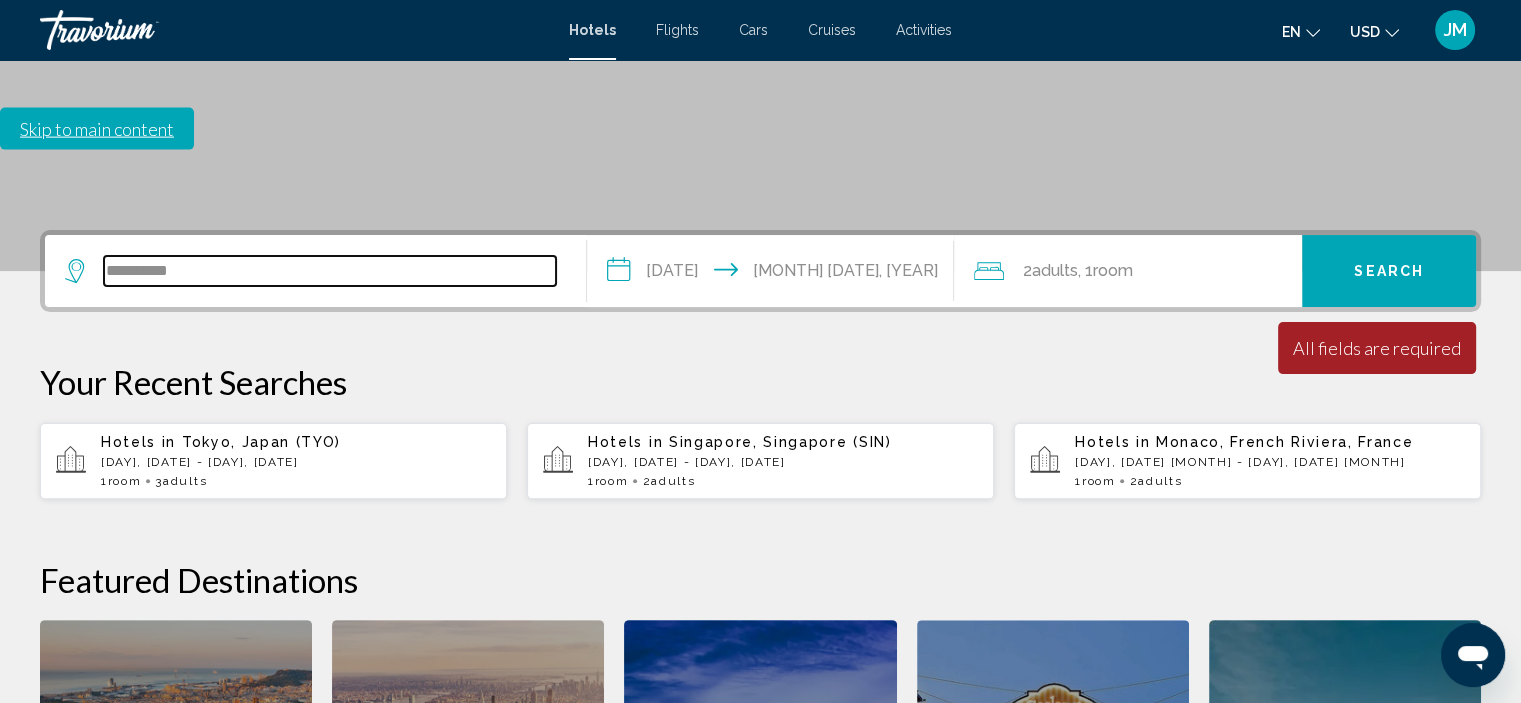 scroll, scrollTop: 493, scrollLeft: 0, axis: vertical 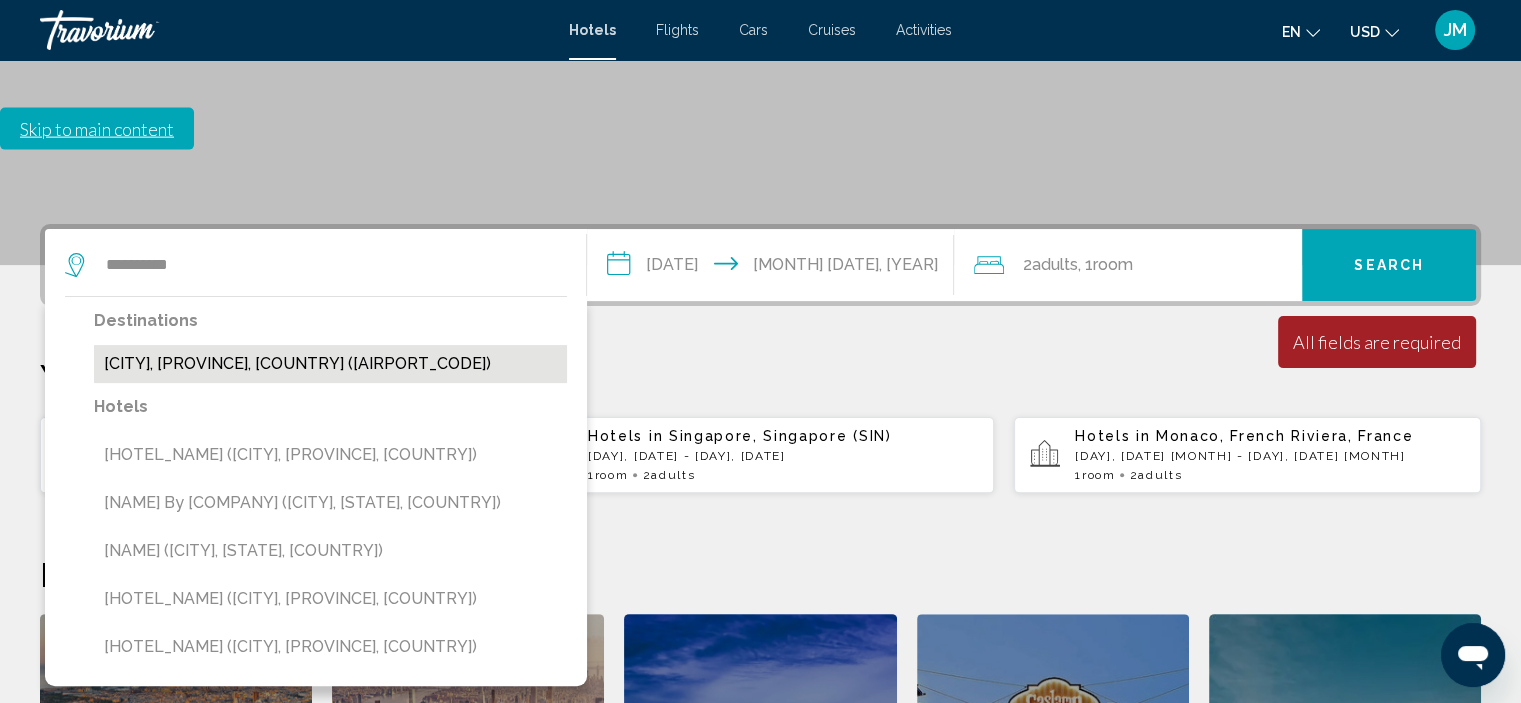 click on "[CITY], [PROVINCE], [COUNTRY] ([AIRPORT_CODE])" at bounding box center (330, 364) 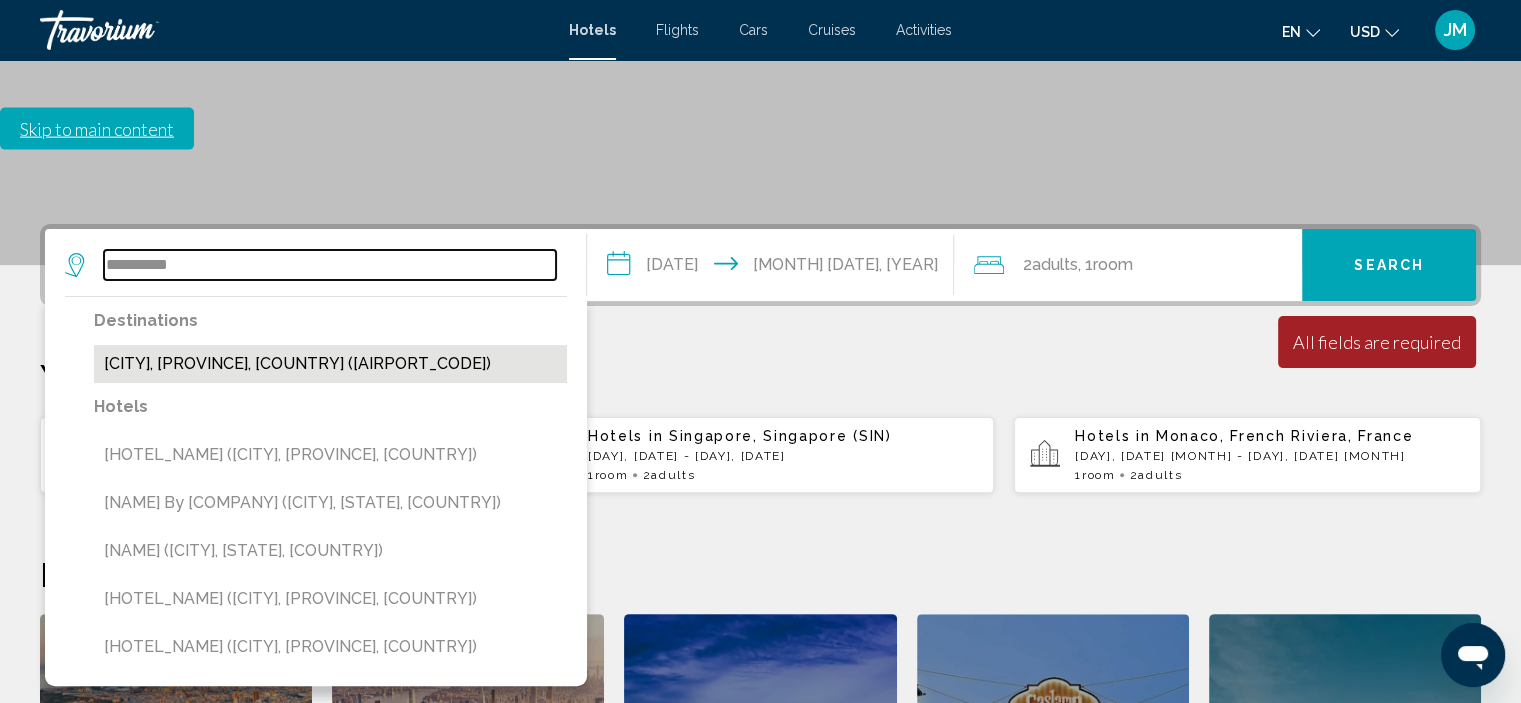 type on "**********" 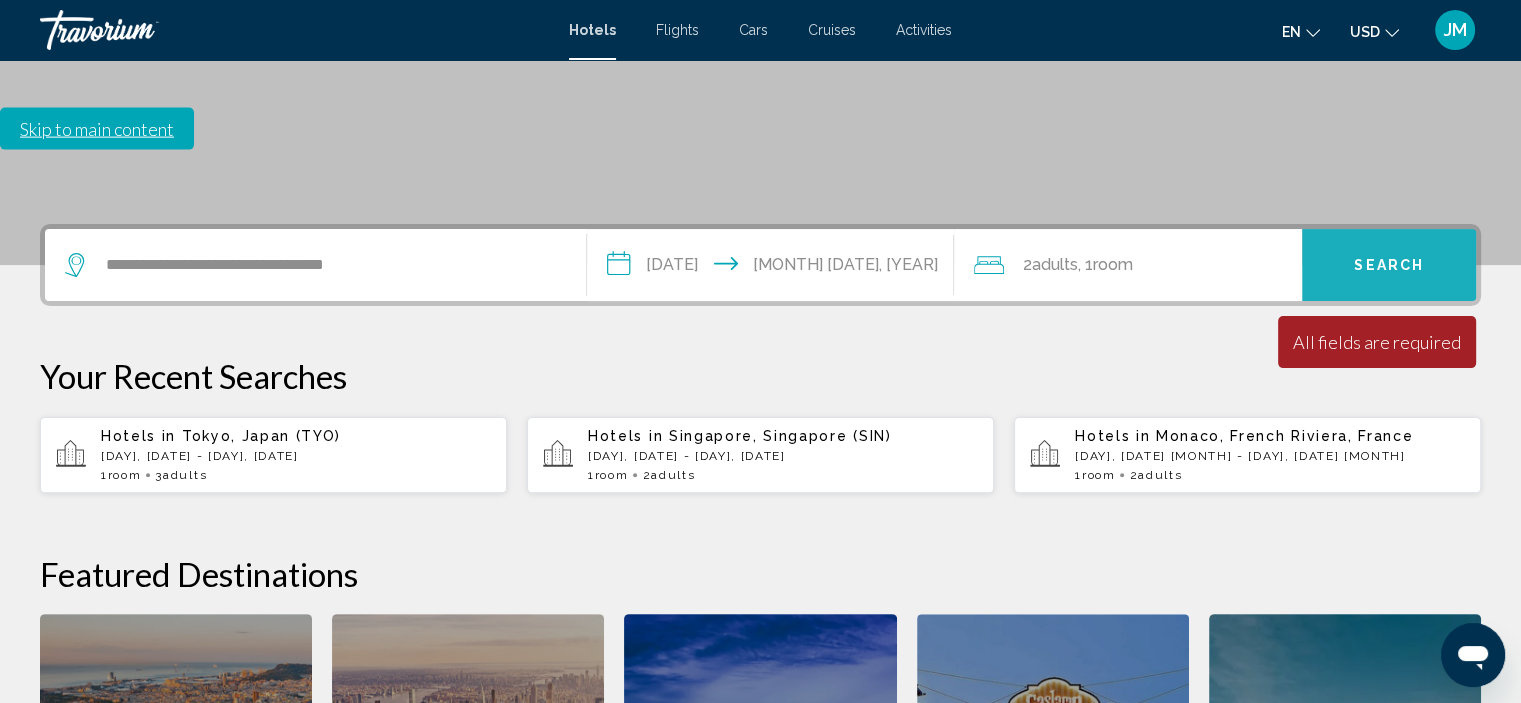 click on "Search" at bounding box center [1389, 265] 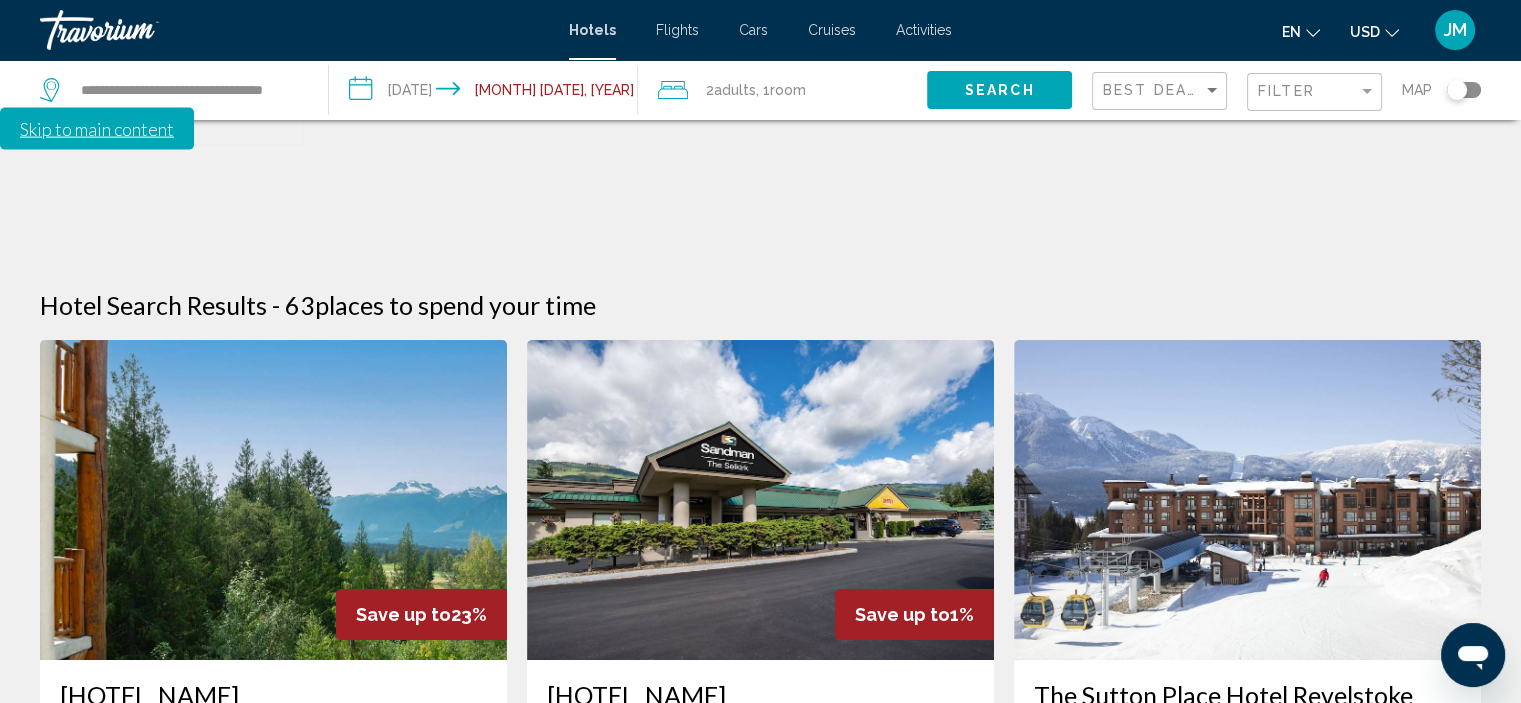 scroll, scrollTop: 0, scrollLeft: 0, axis: both 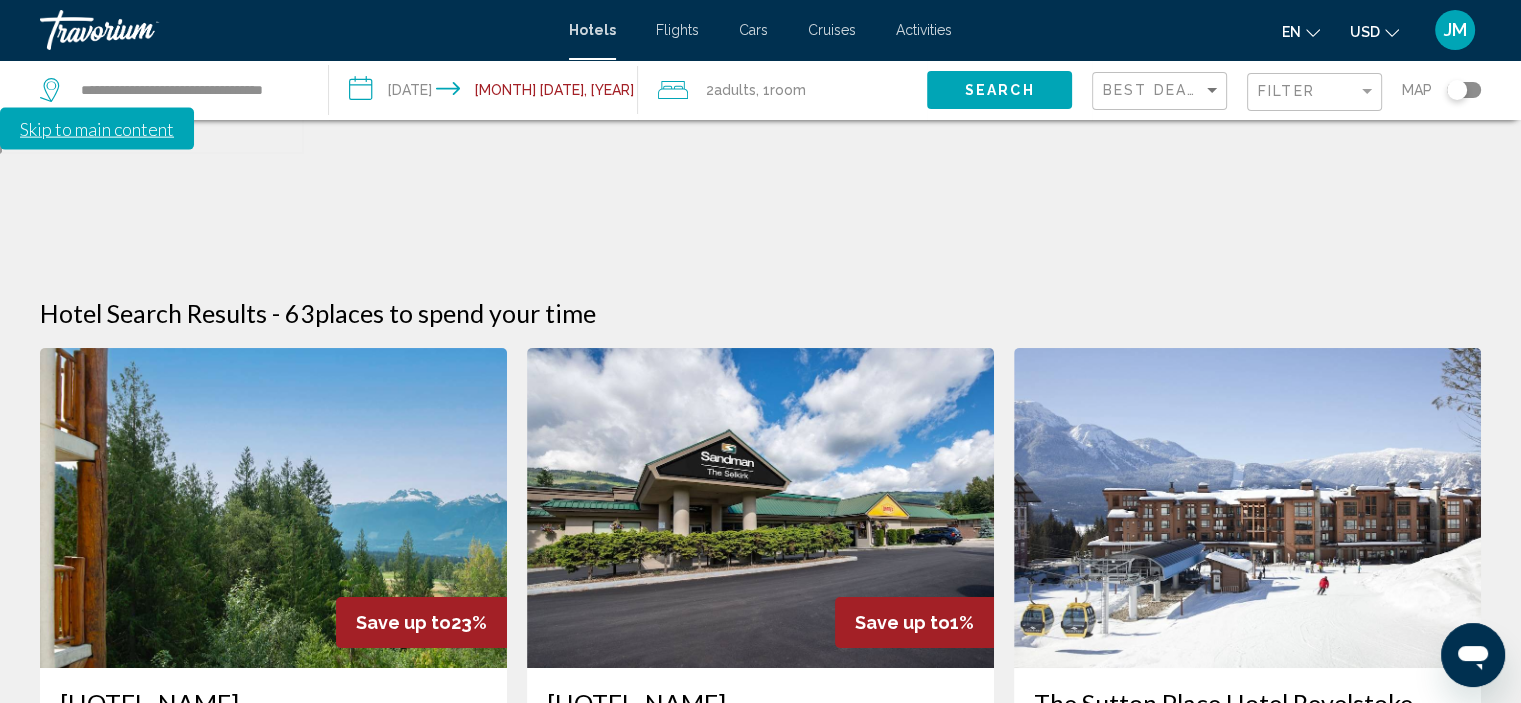 click 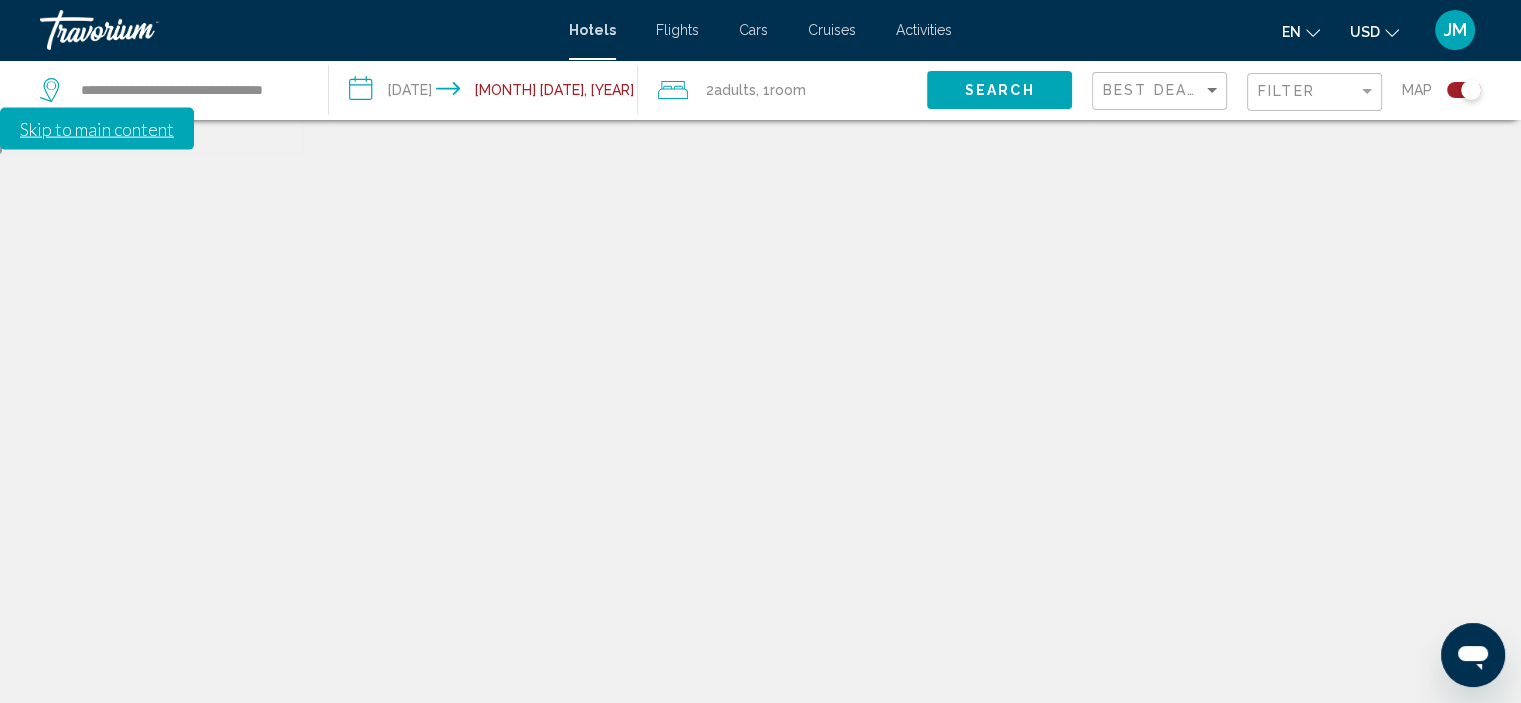 scroll, scrollTop: 120, scrollLeft: 0, axis: vertical 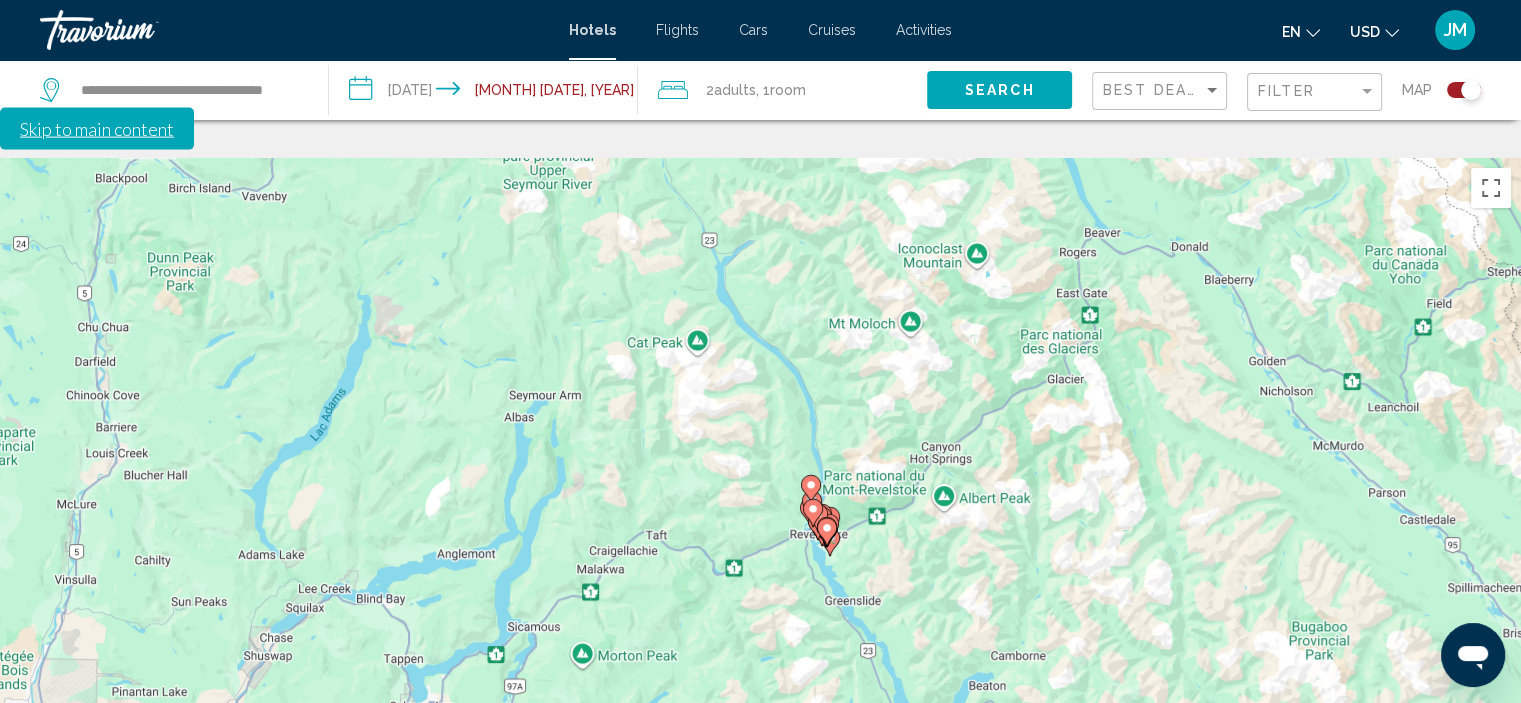 drag, startPoint x: 1184, startPoint y: 475, endPoint x: 967, endPoint y: 428, distance: 222.03152 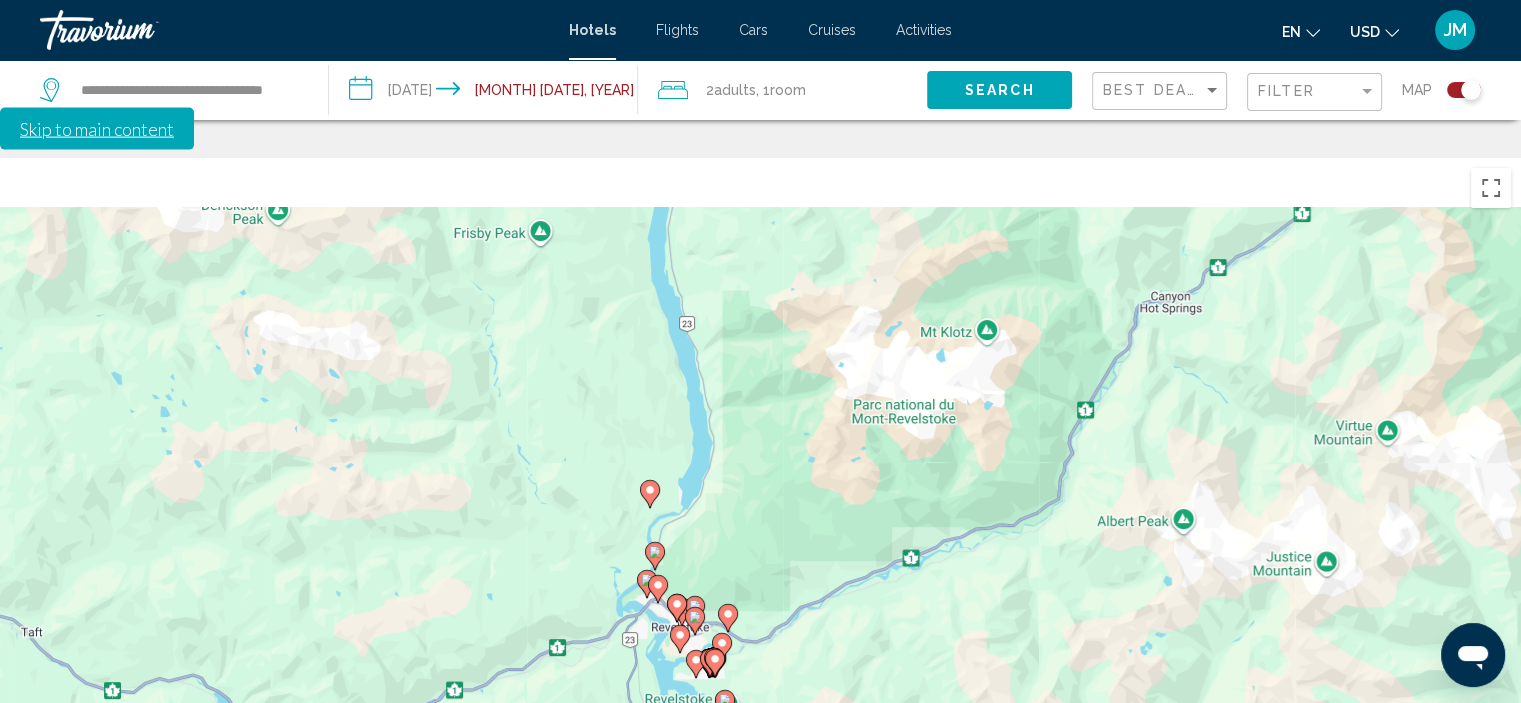 scroll, scrollTop: 240, scrollLeft: 0, axis: vertical 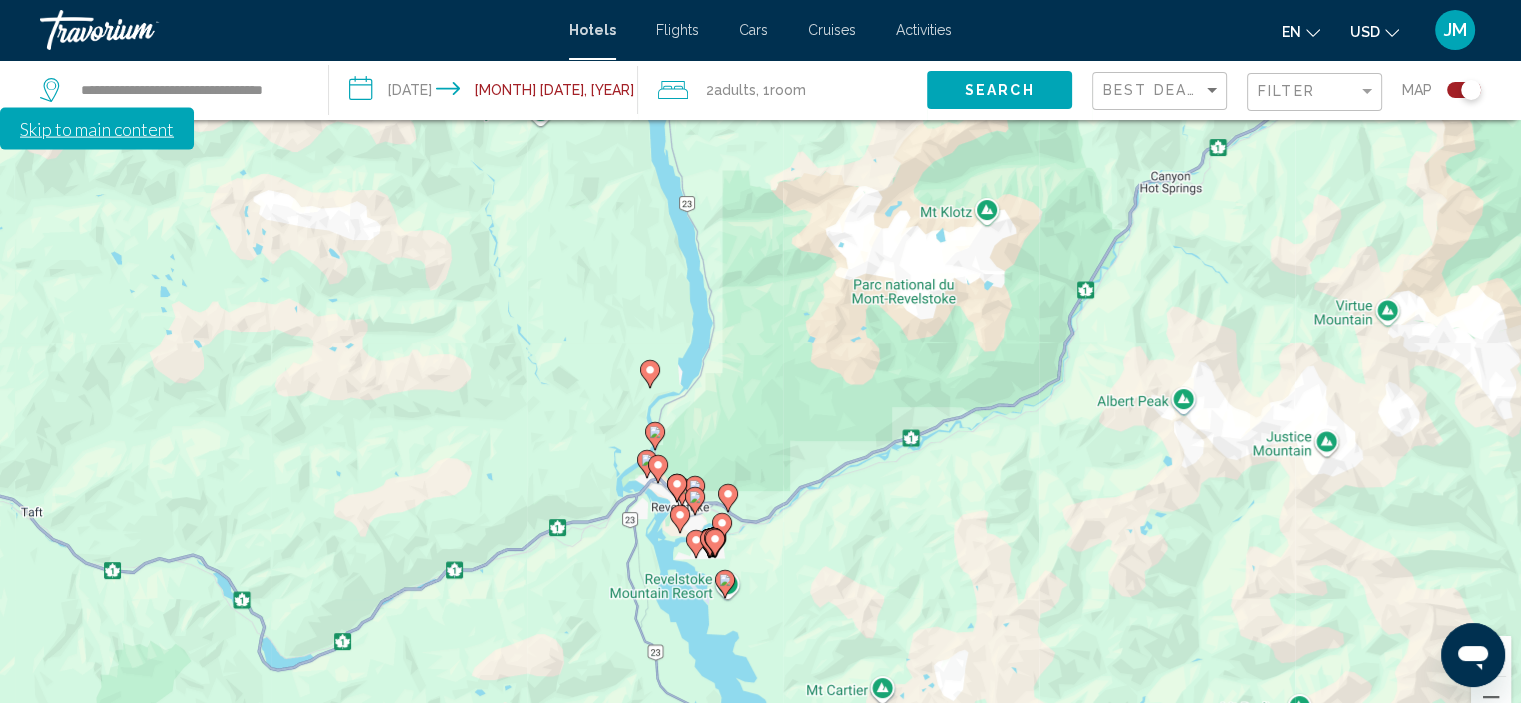 drag, startPoint x: 604, startPoint y: 319, endPoint x: 1087, endPoint y: 742, distance: 642.04205 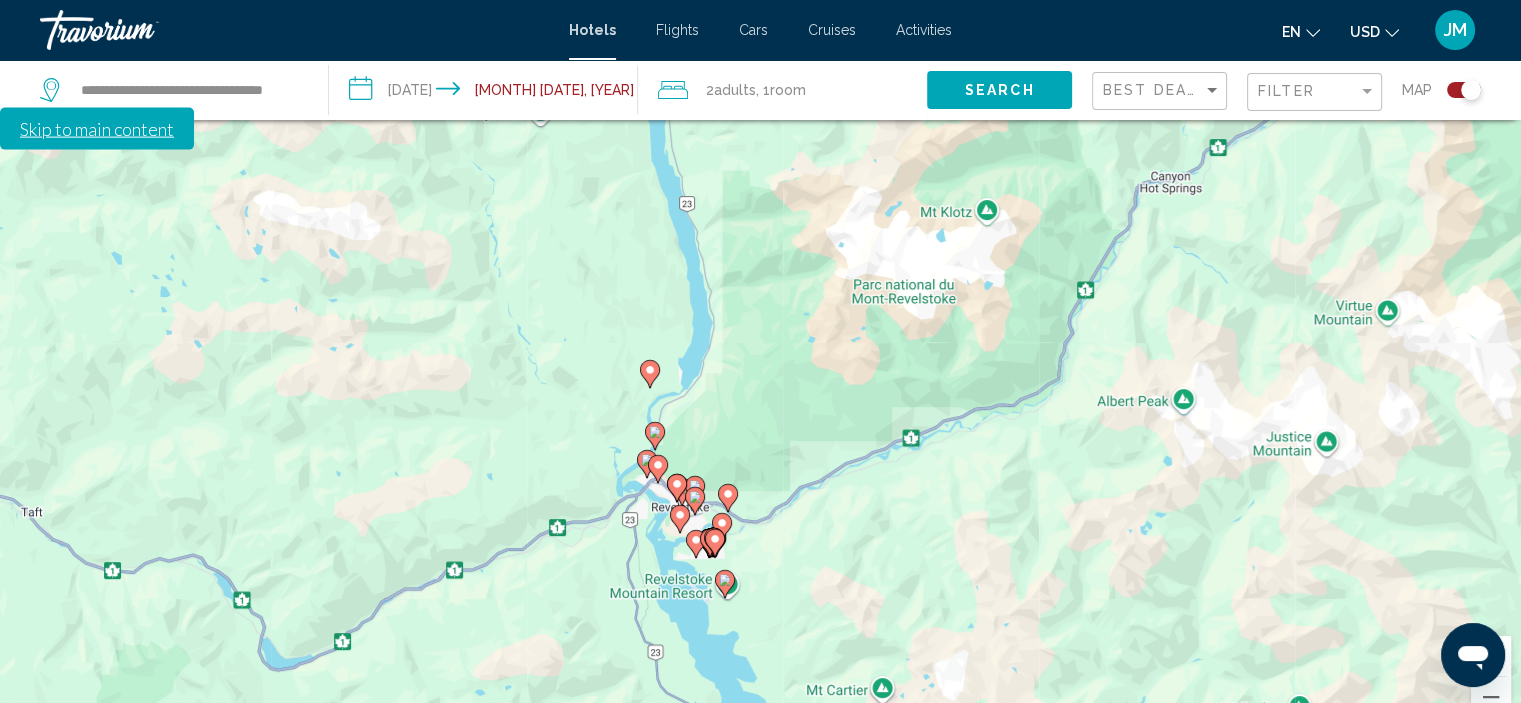 click on "**********" at bounding box center (760, 190) 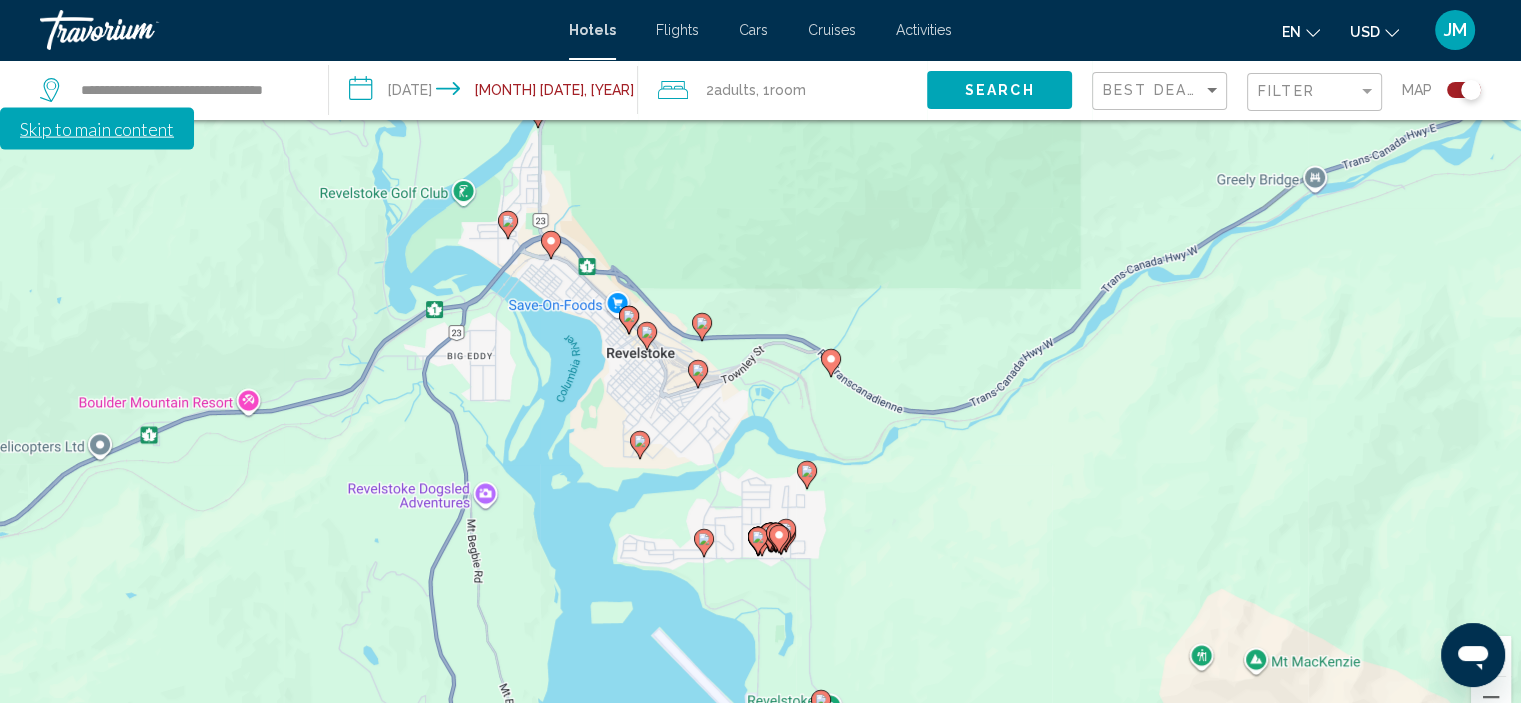 drag, startPoint x: 706, startPoint y: 463, endPoint x: 1297, endPoint y: 399, distance: 594.4552 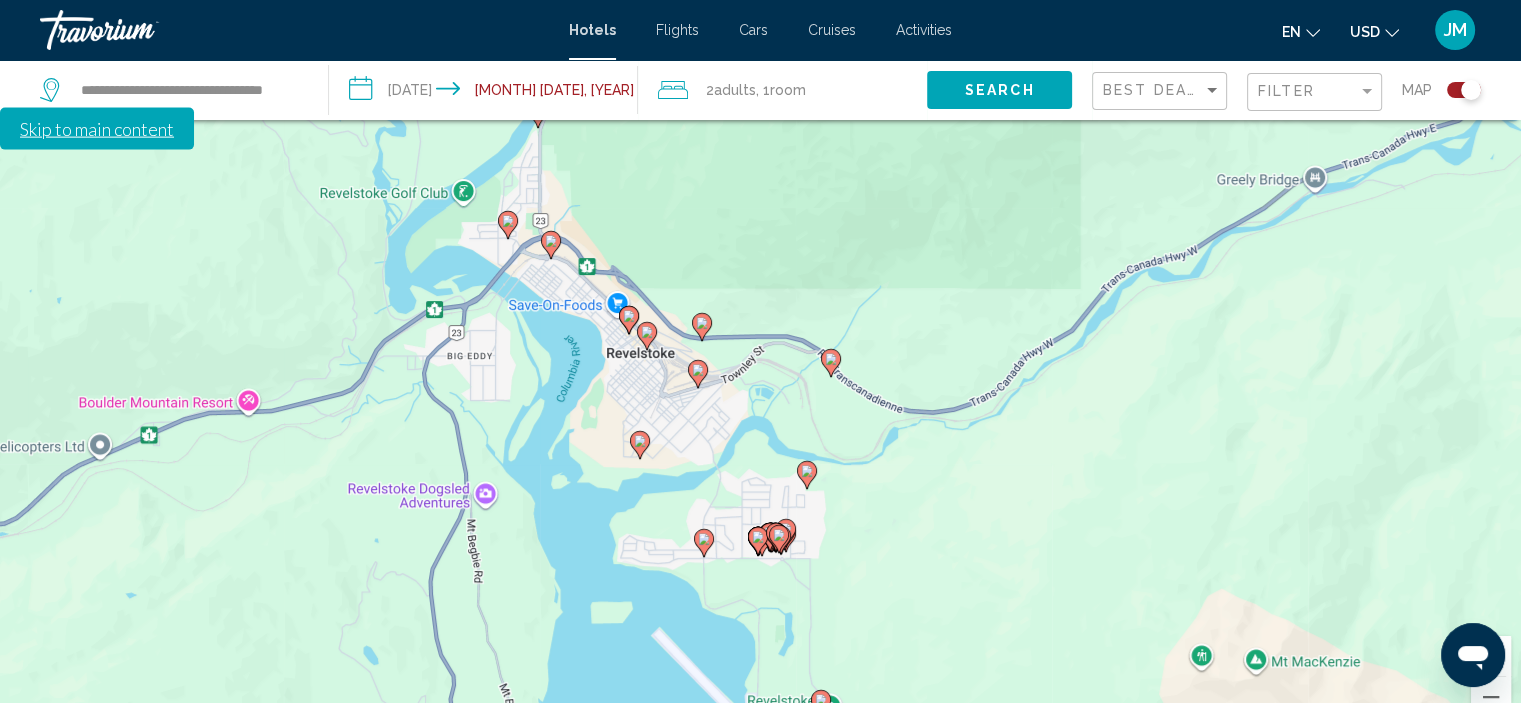 click on "Pour activer le glissement du marqueur avec le clavier, appuyez sur Alt+Entrée. Déplacez ensuite le marqueur à l'aide des touches fléchées. Pour terminer le glissement, appuyez sur la touche Entrée. Pour annuler, appuyez sur Échap." at bounding box center [760, 389] 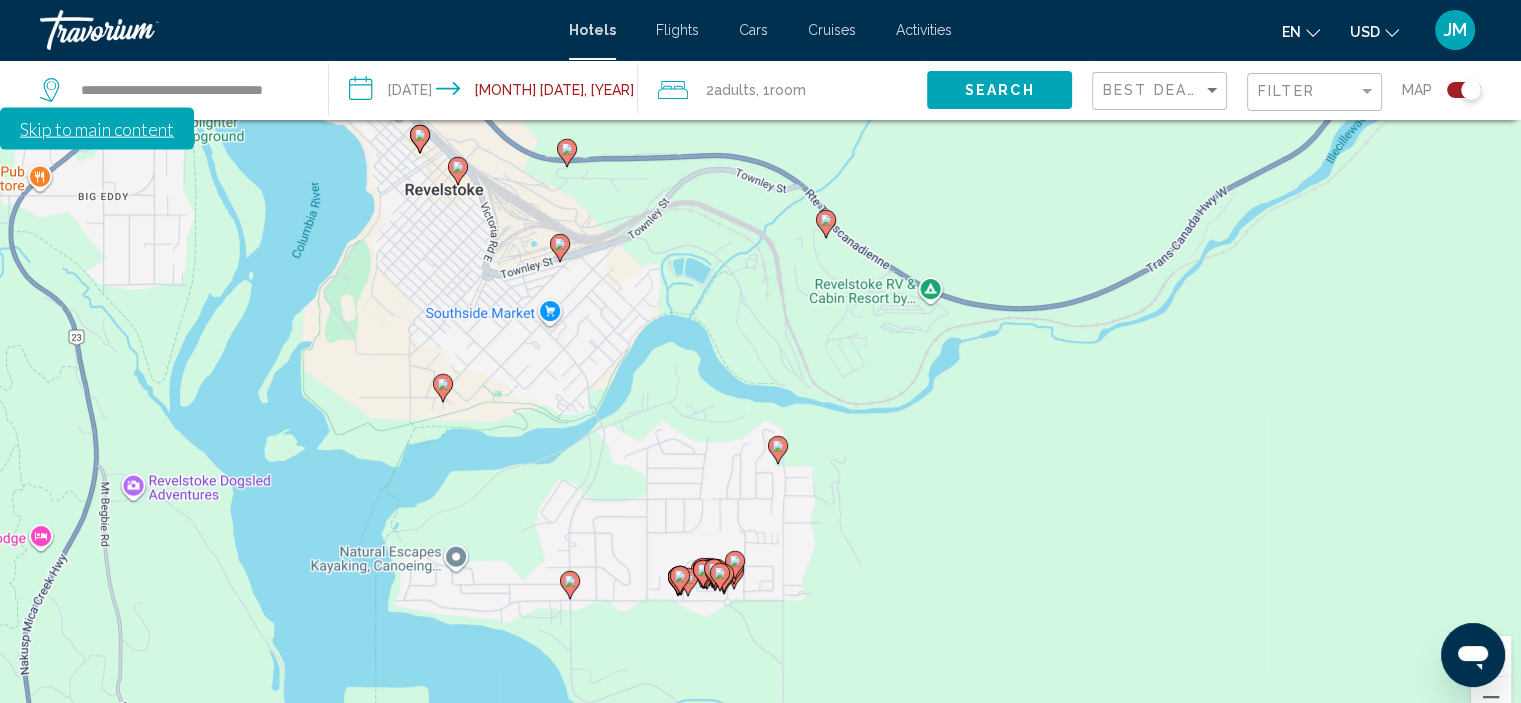 drag, startPoint x: 869, startPoint y: 372, endPoint x: 1242, endPoint y: 416, distance: 375.5862 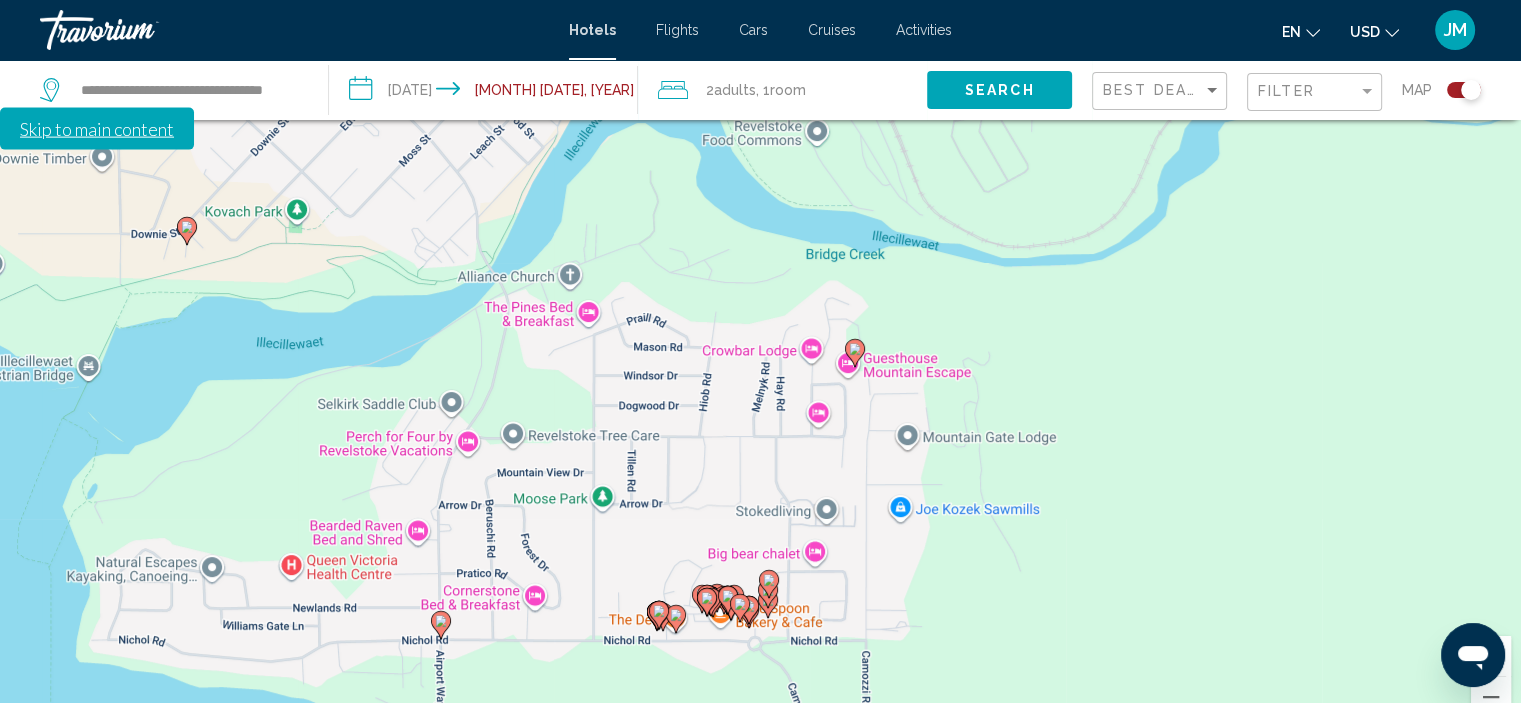 drag, startPoint x: 909, startPoint y: 454, endPoint x: 1315, endPoint y: 445, distance: 406.09973 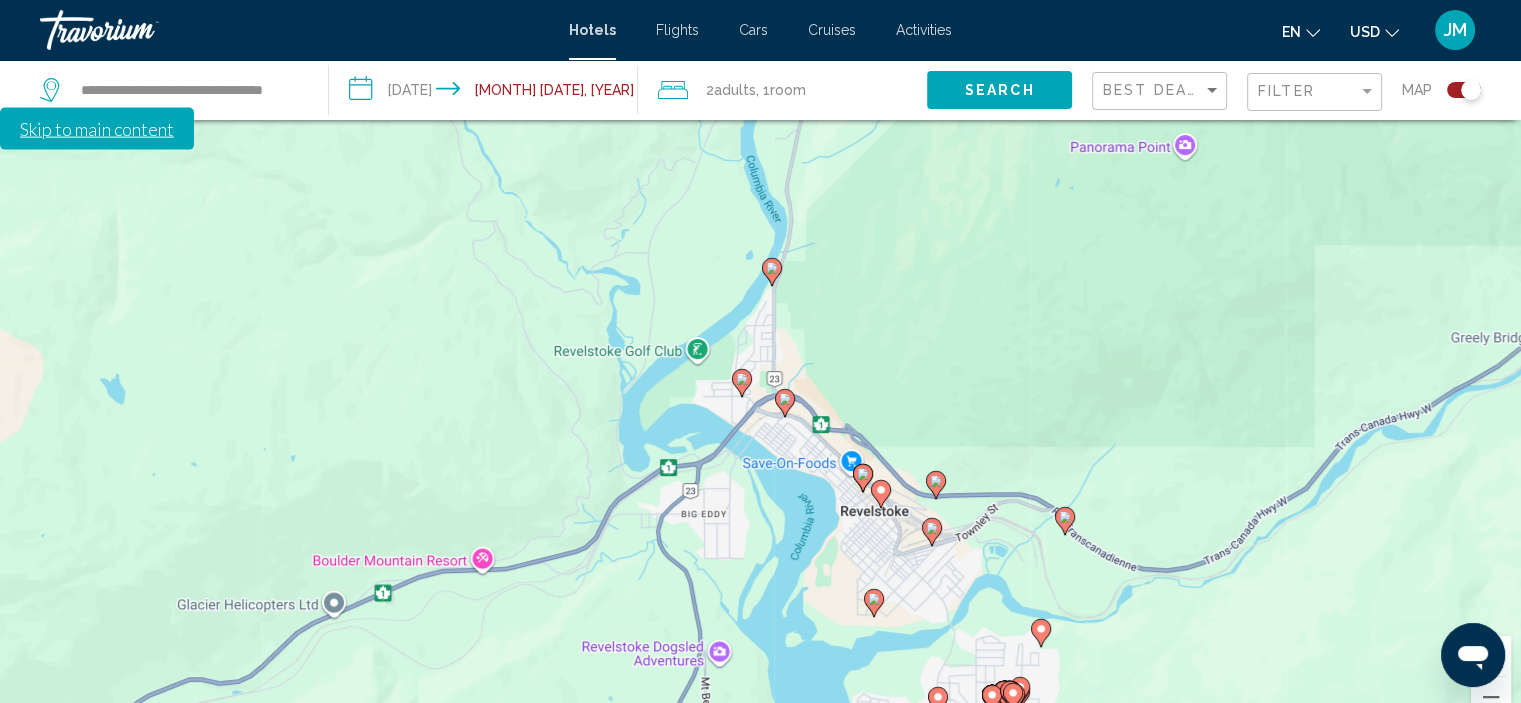 drag, startPoint x: 1212, startPoint y: 307, endPoint x: 795, endPoint y: 398, distance: 426.81378 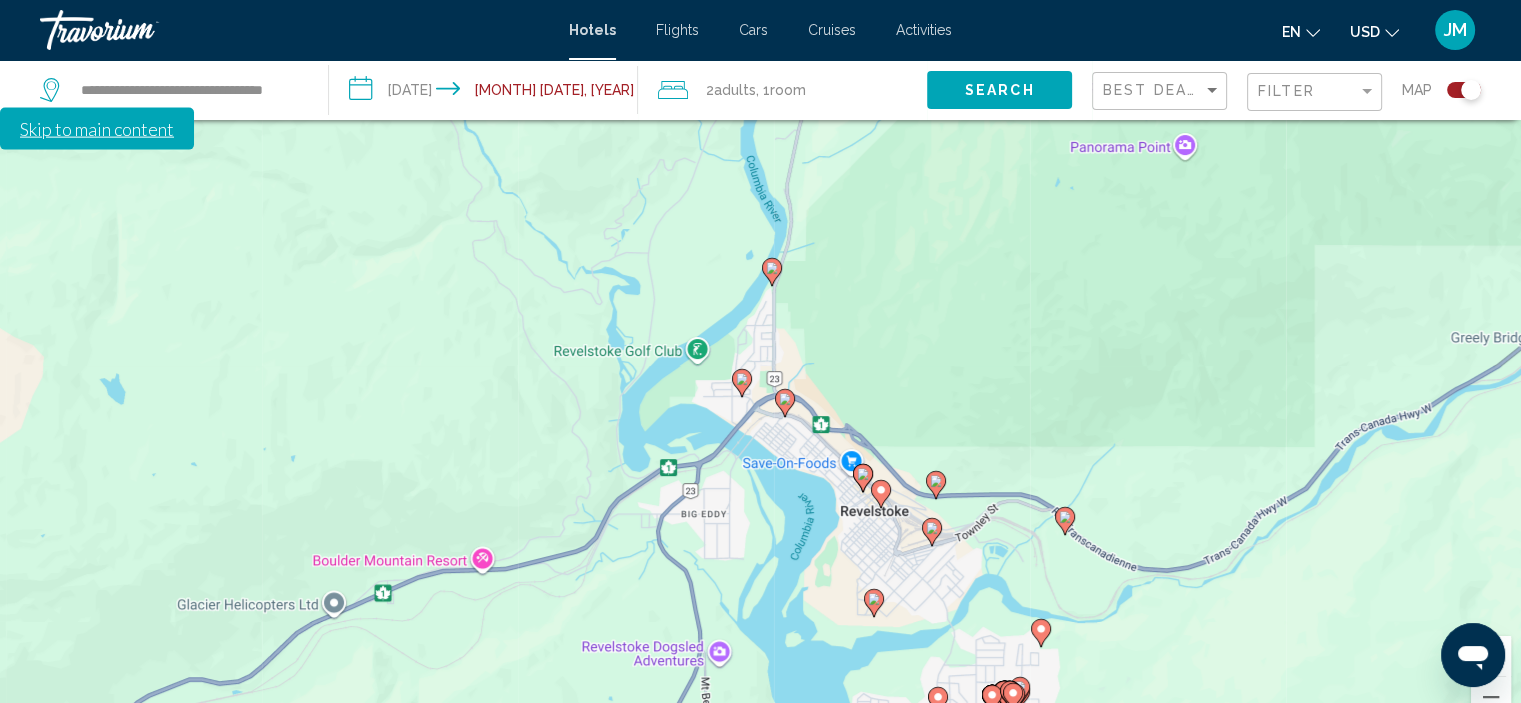 click 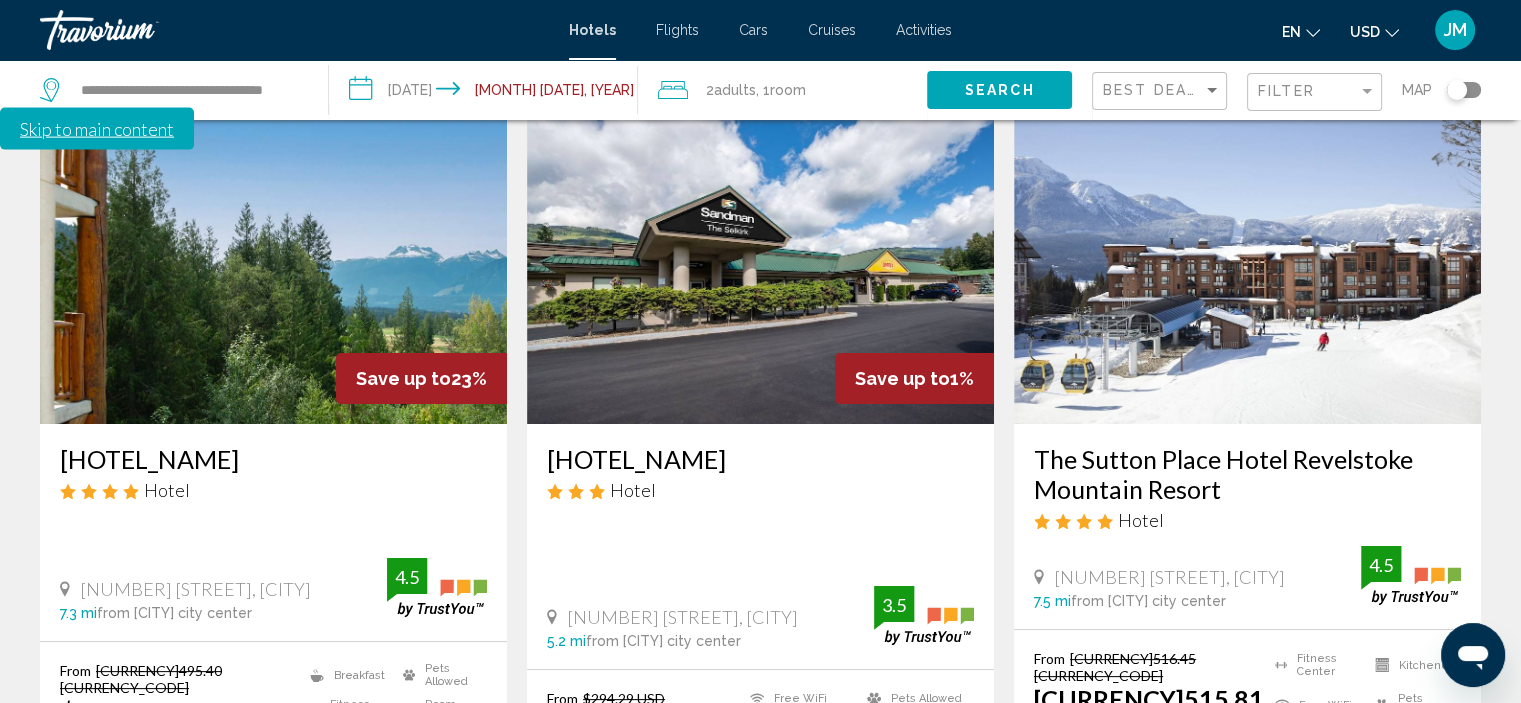 scroll, scrollTop: 300, scrollLeft: 0, axis: vertical 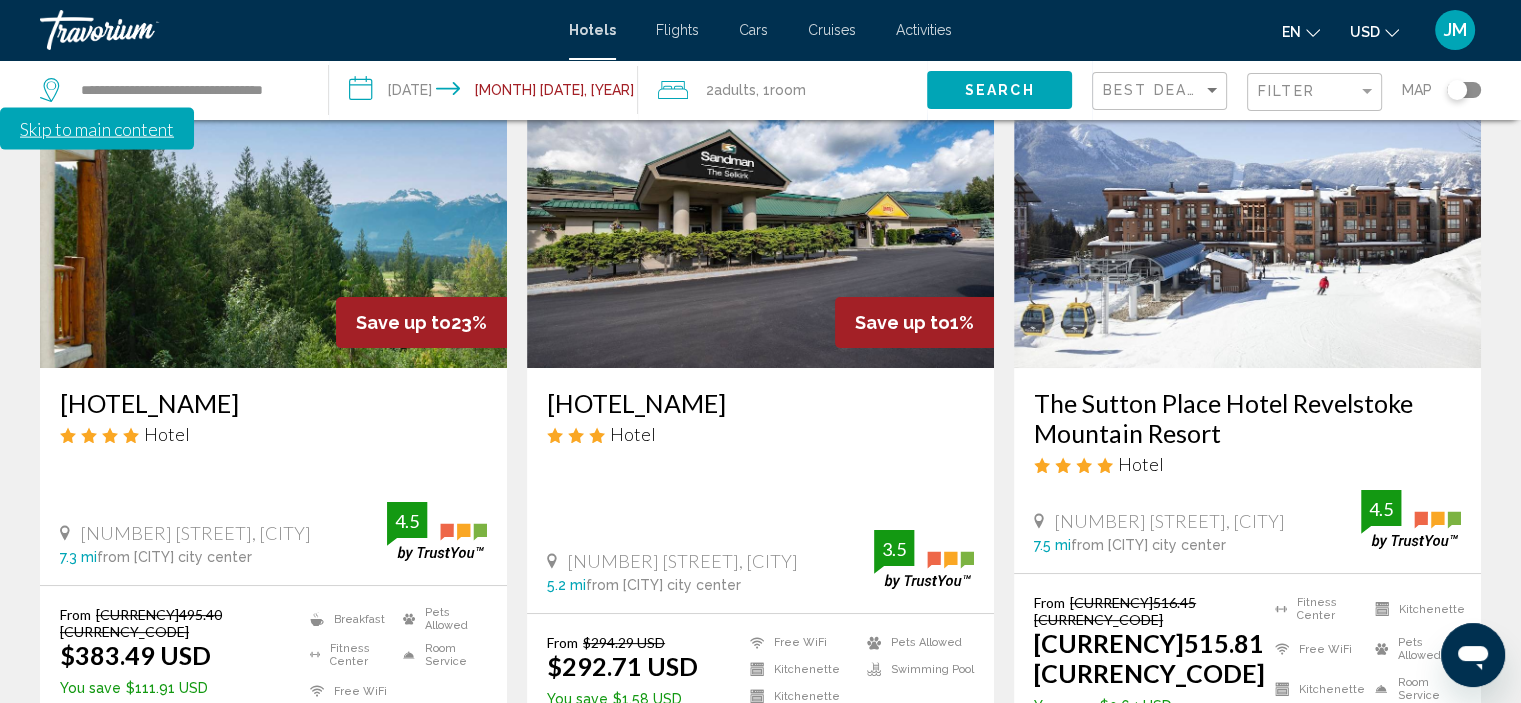 click on "Select Room" at bounding box center (273, 752) 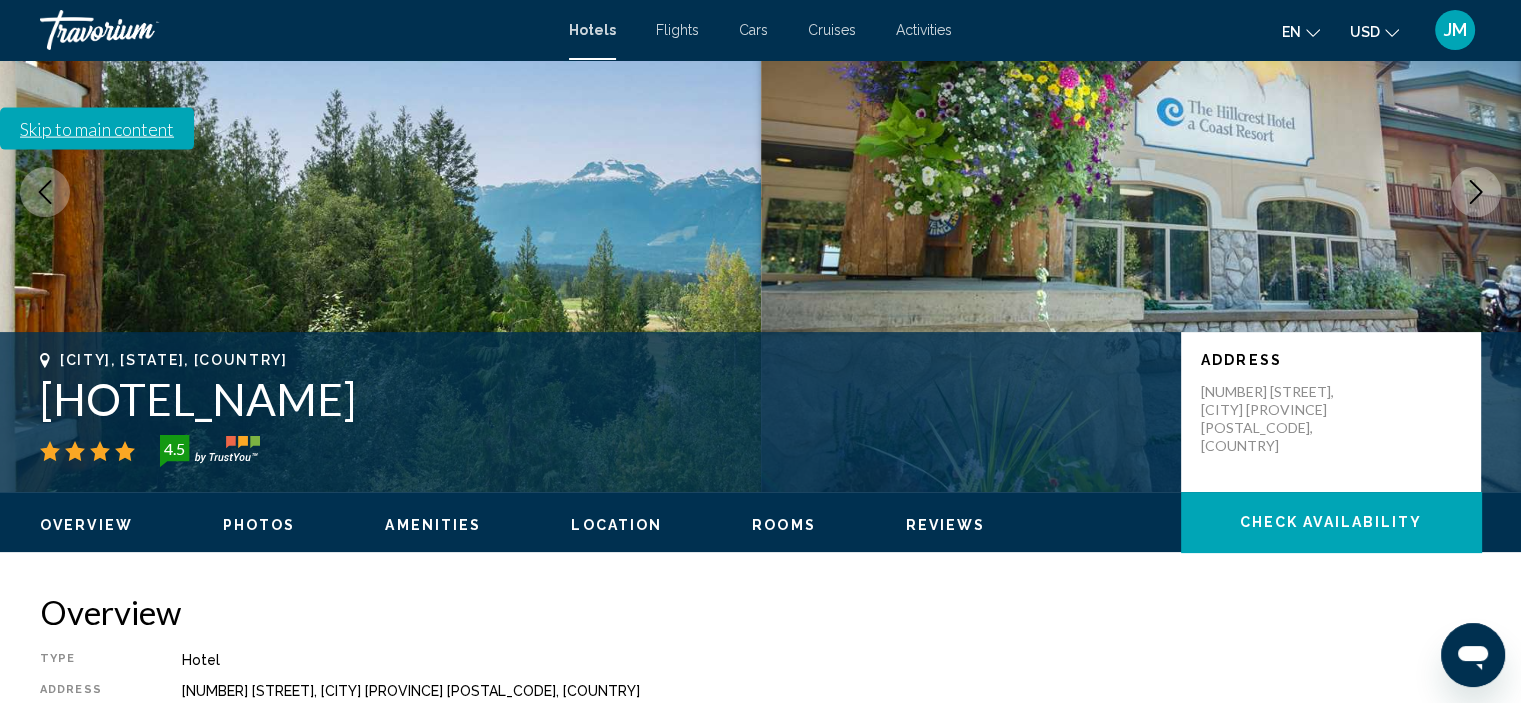 scroll, scrollTop: 308, scrollLeft: 0, axis: vertical 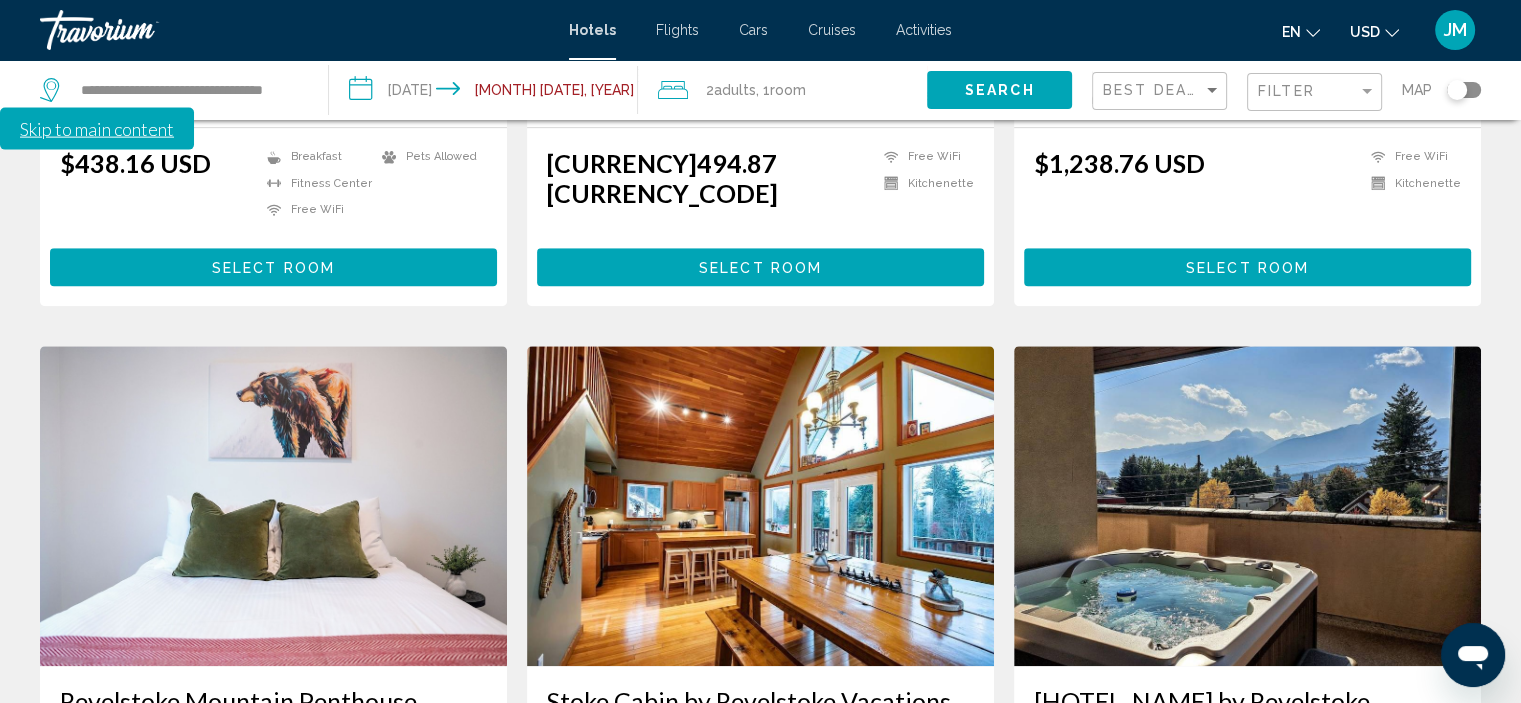 click at bounding box center [1247, 506] 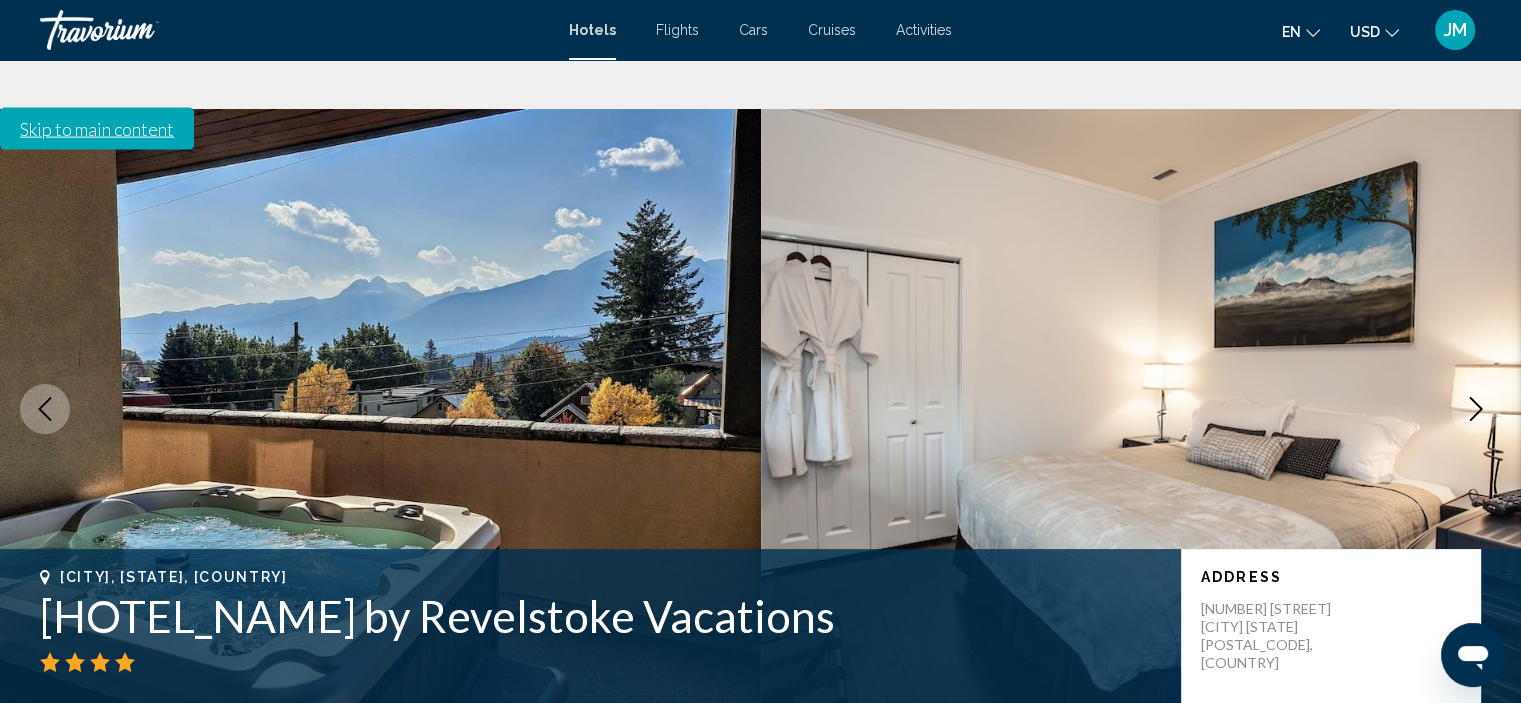 scroll, scrollTop: 108, scrollLeft: 0, axis: vertical 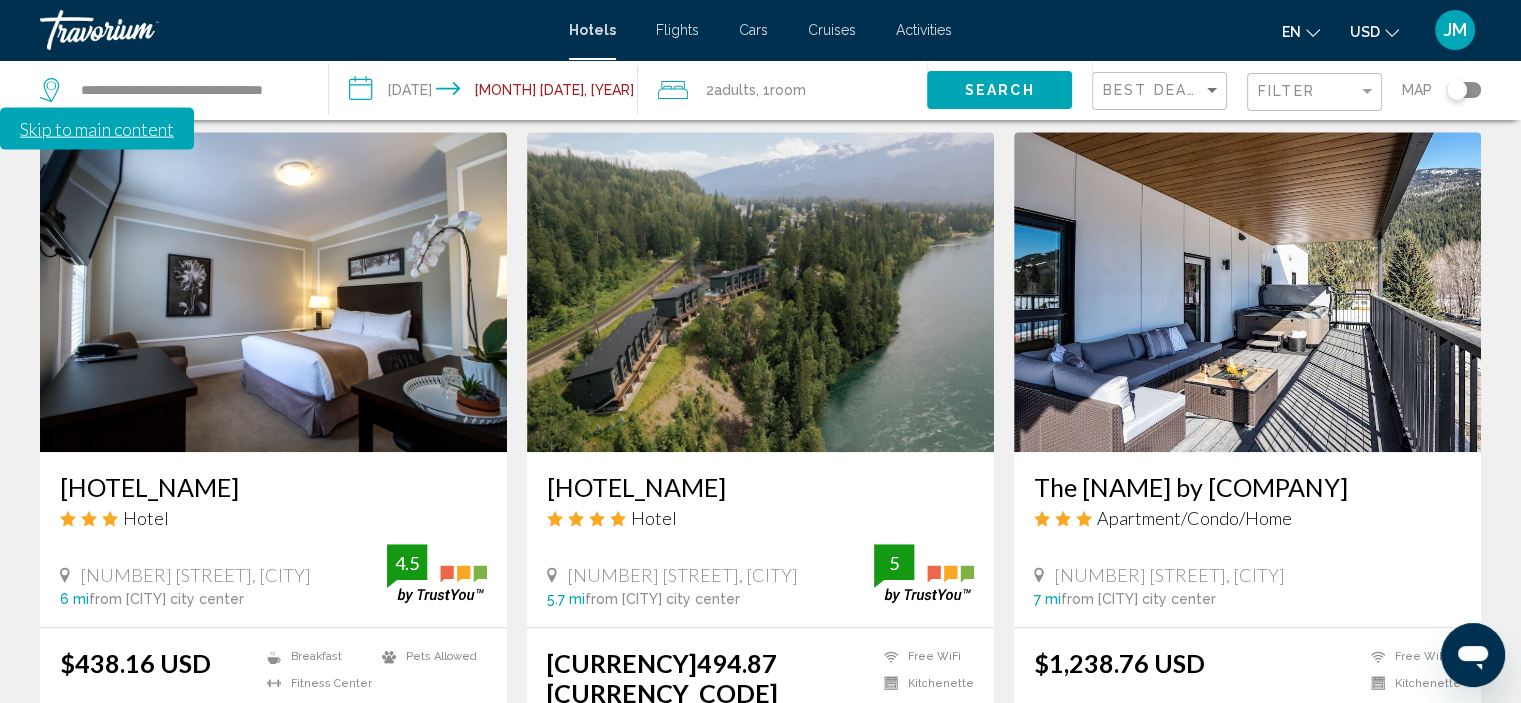 click 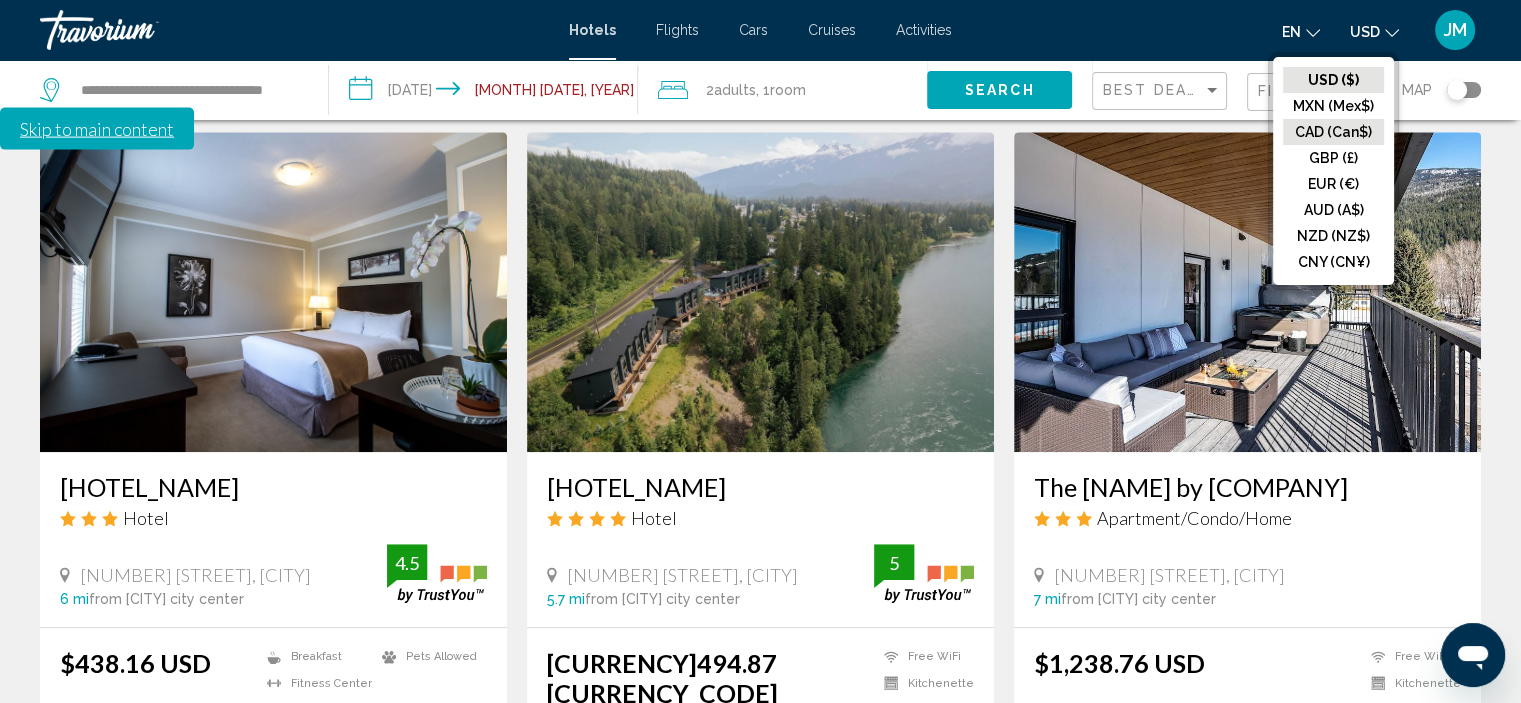 click on "CAD (Can$)" 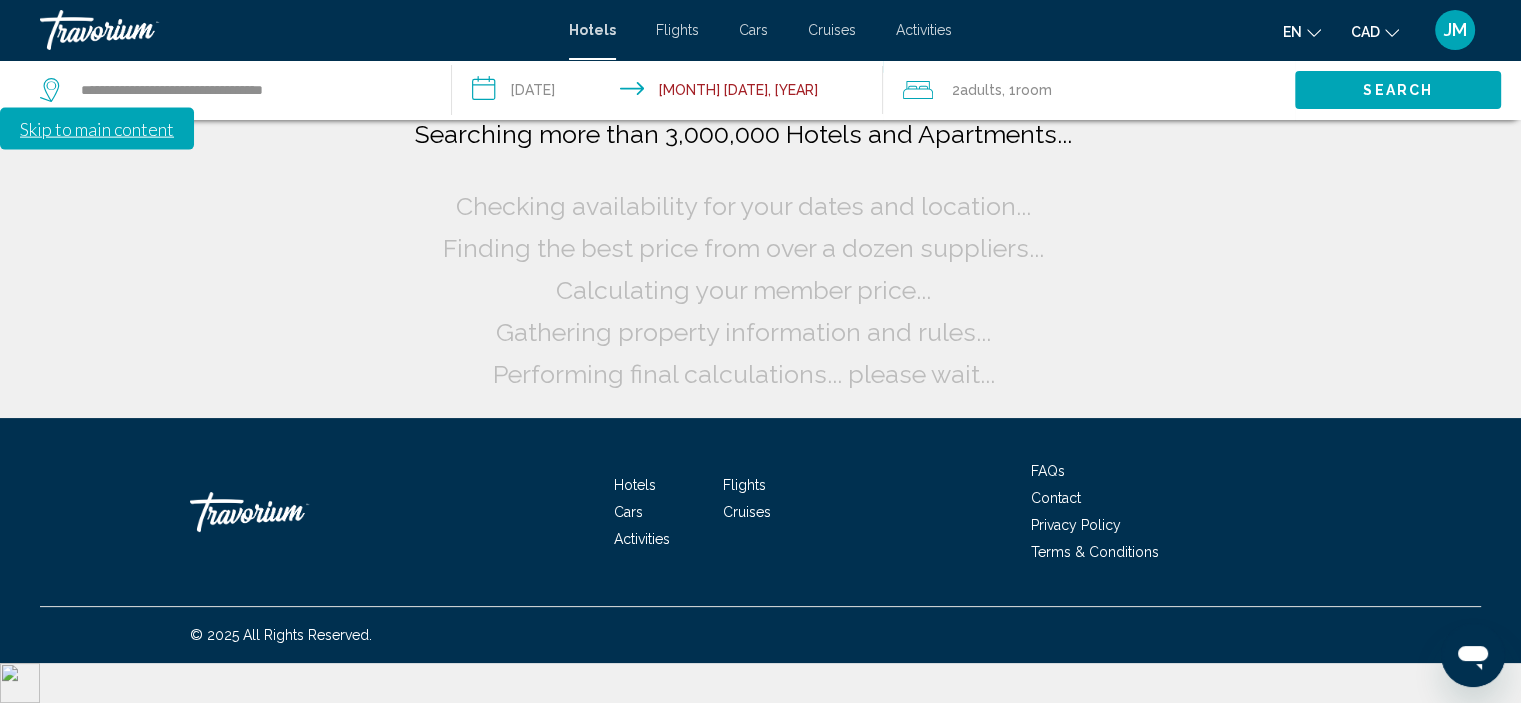 scroll, scrollTop: 0, scrollLeft: 0, axis: both 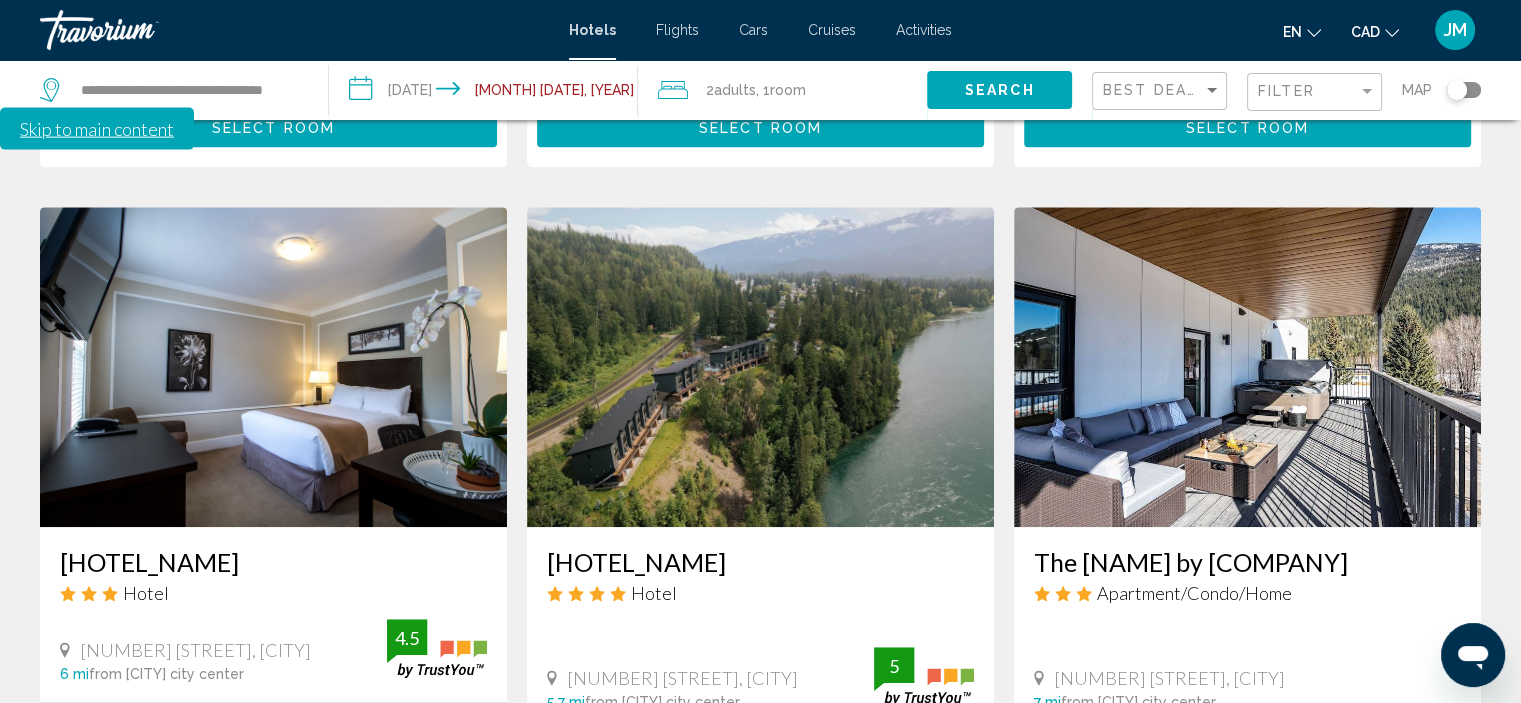 click on "Select Room" at bounding box center [760, 869] 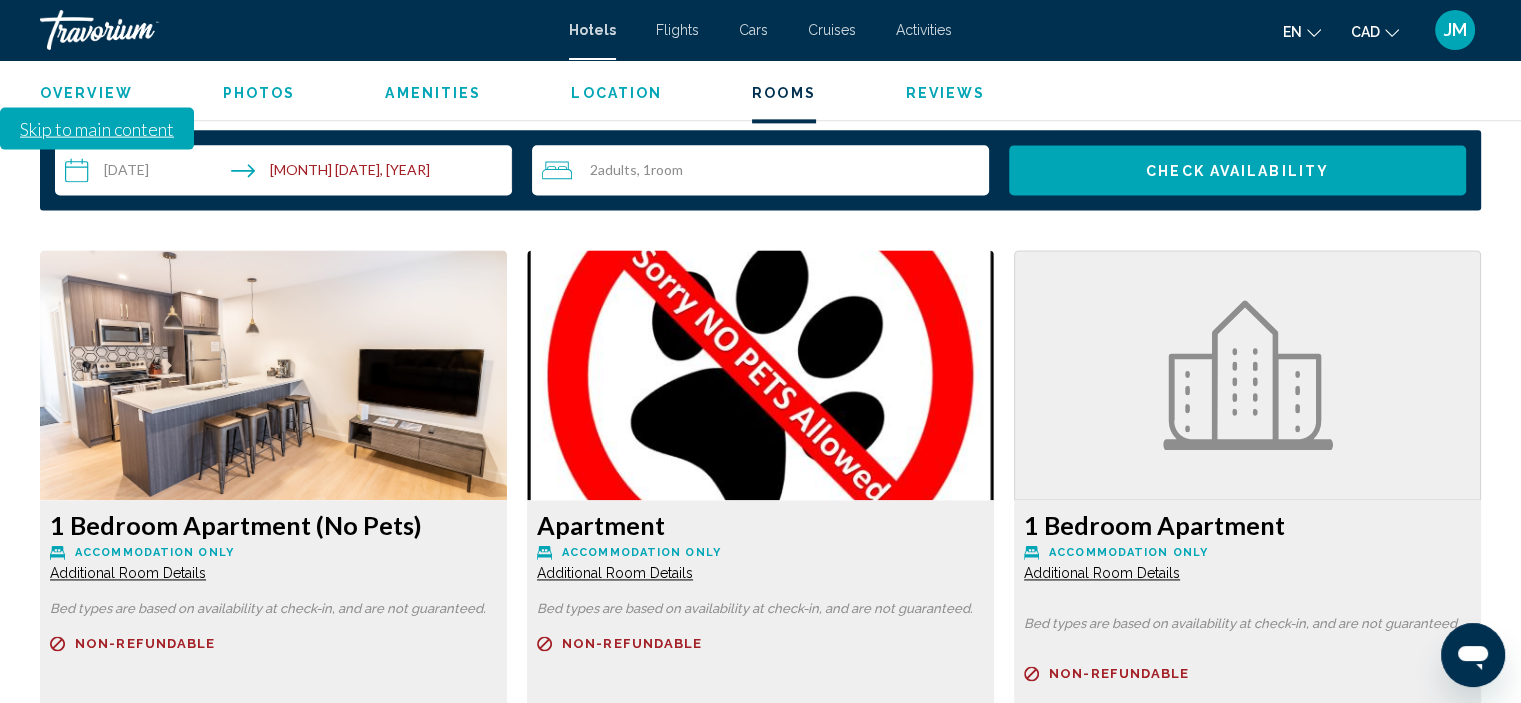 scroll, scrollTop: 2708, scrollLeft: 0, axis: vertical 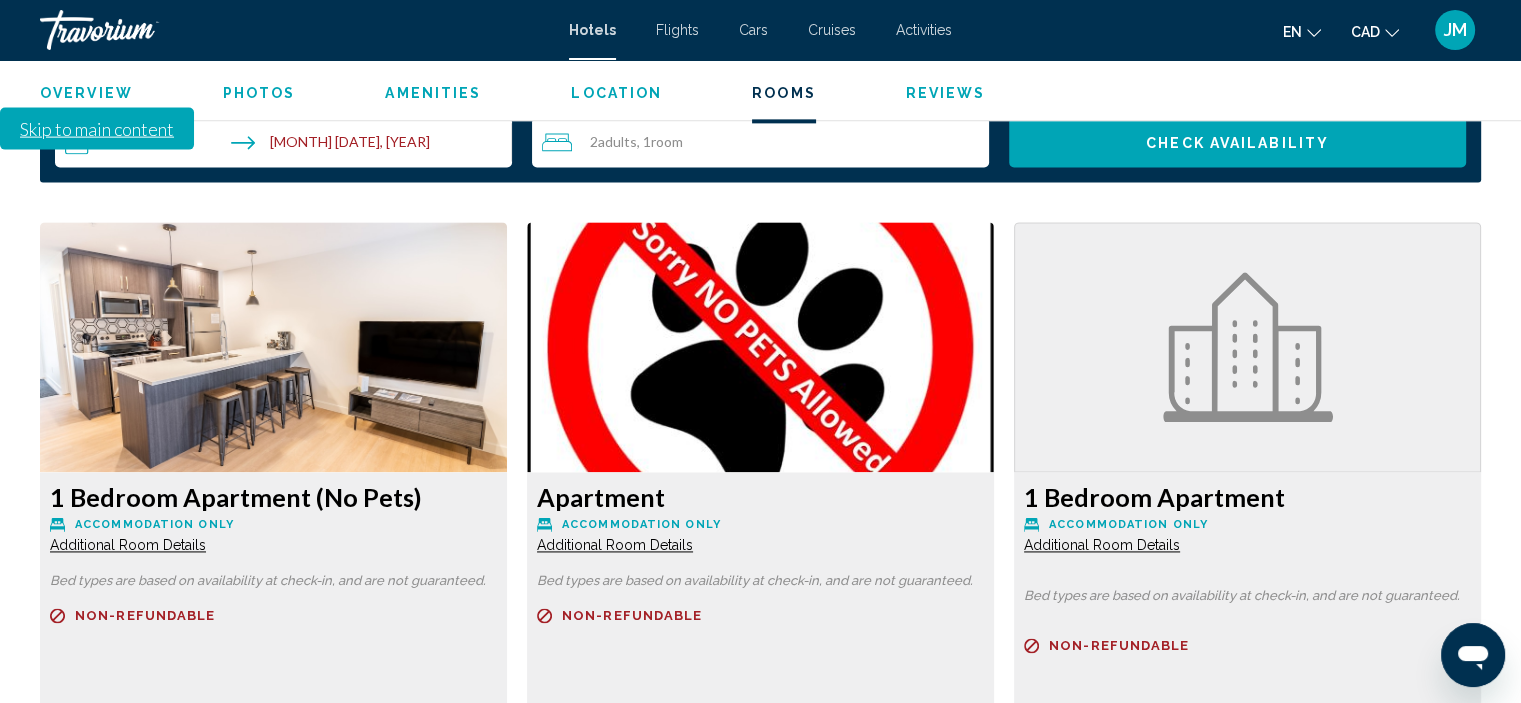 click on "Book now" at bounding box center (389, 842) 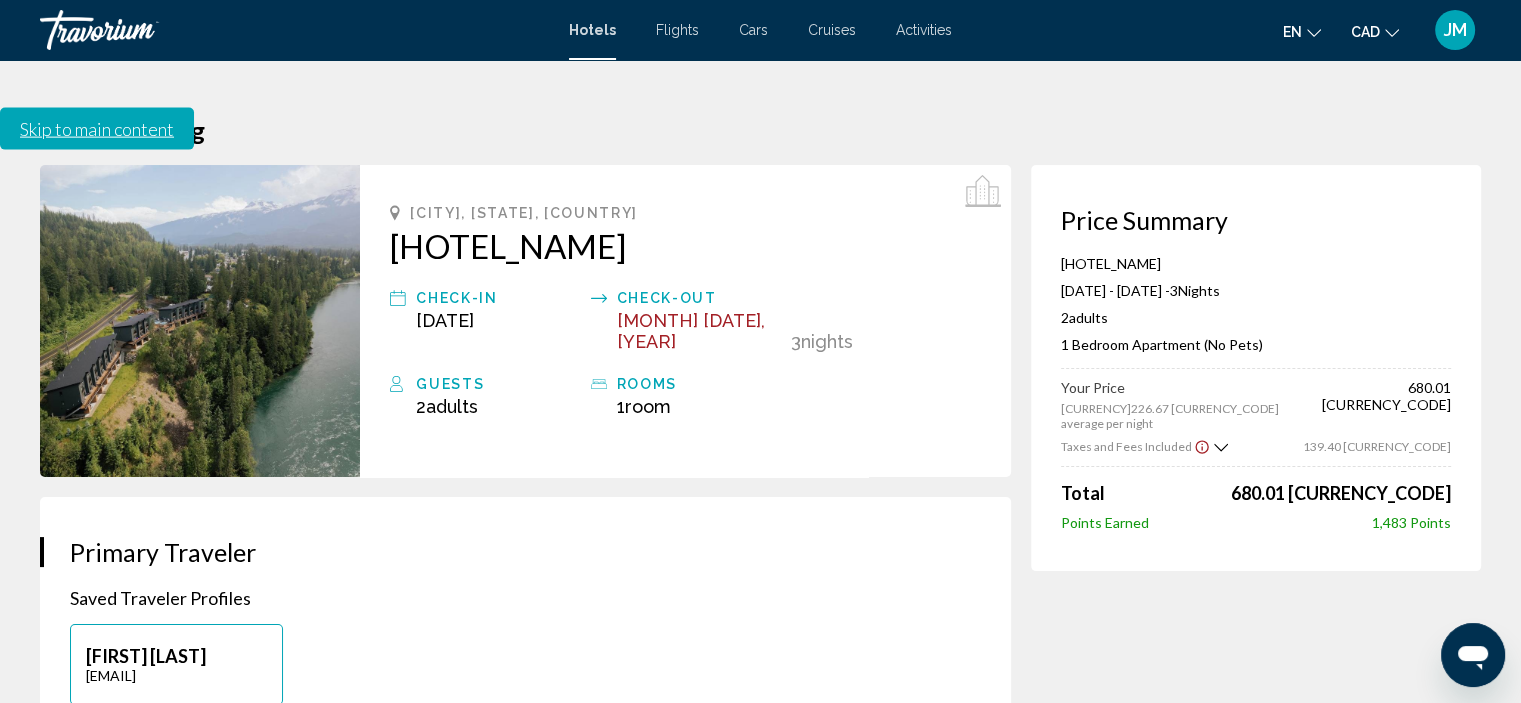 scroll, scrollTop: 0, scrollLeft: 0, axis: both 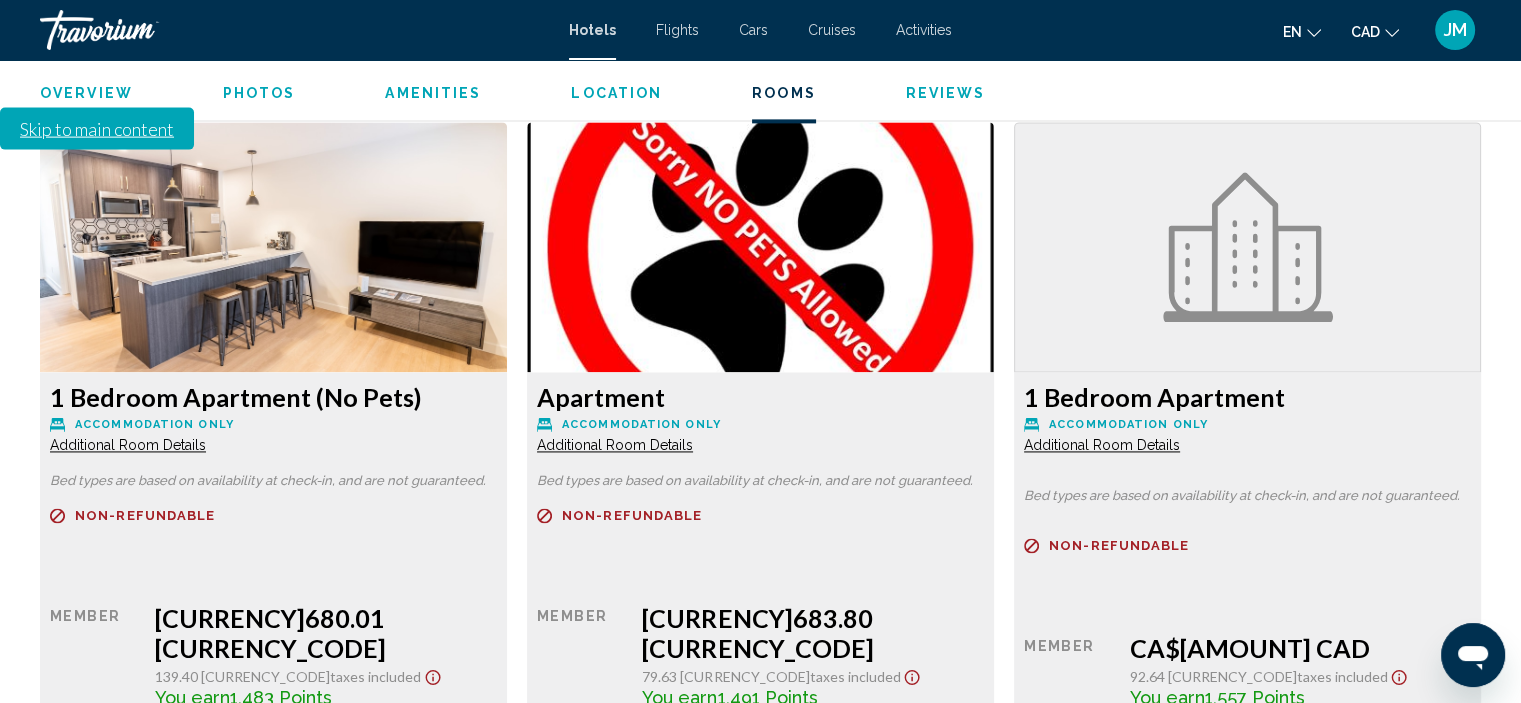 click on "Additional Room Details" at bounding box center (128, 445) 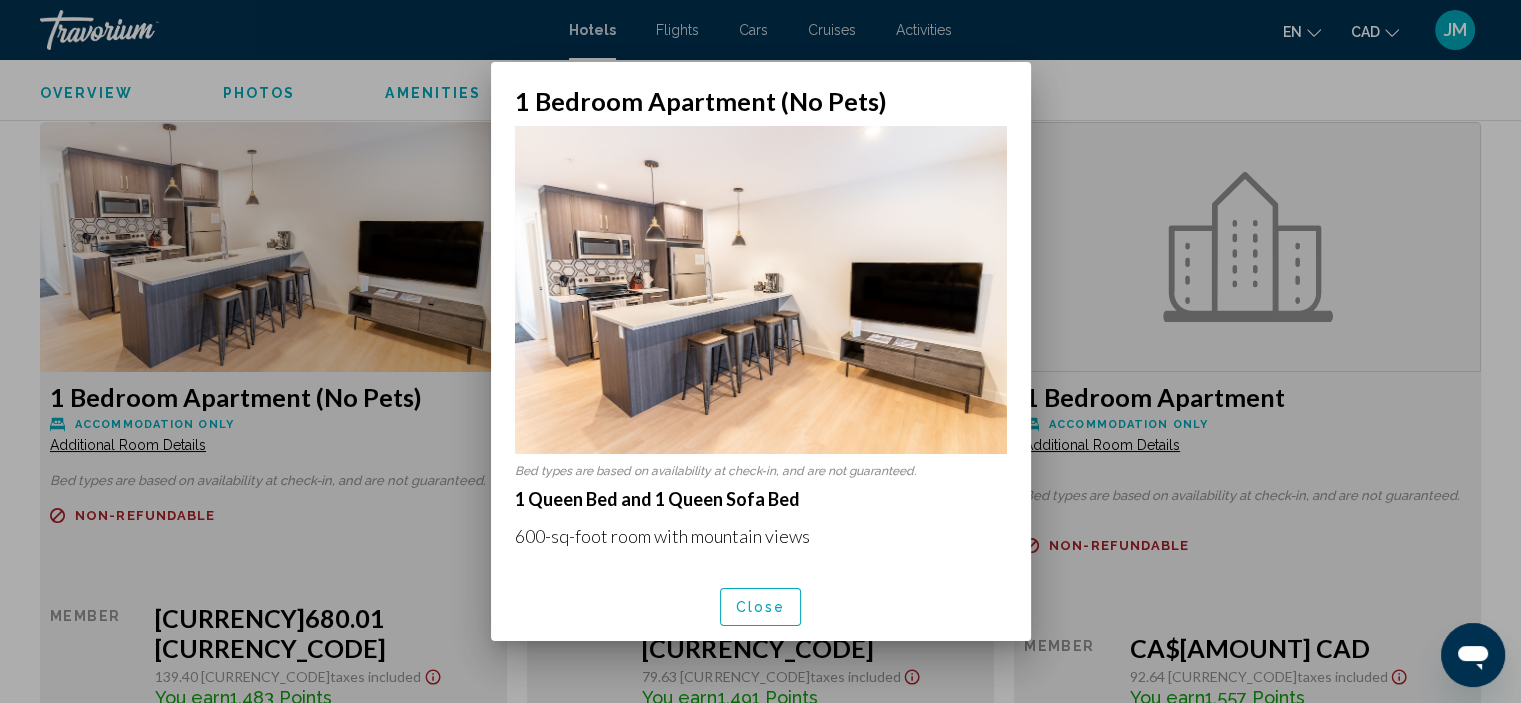 scroll, scrollTop: 0, scrollLeft: 0, axis: both 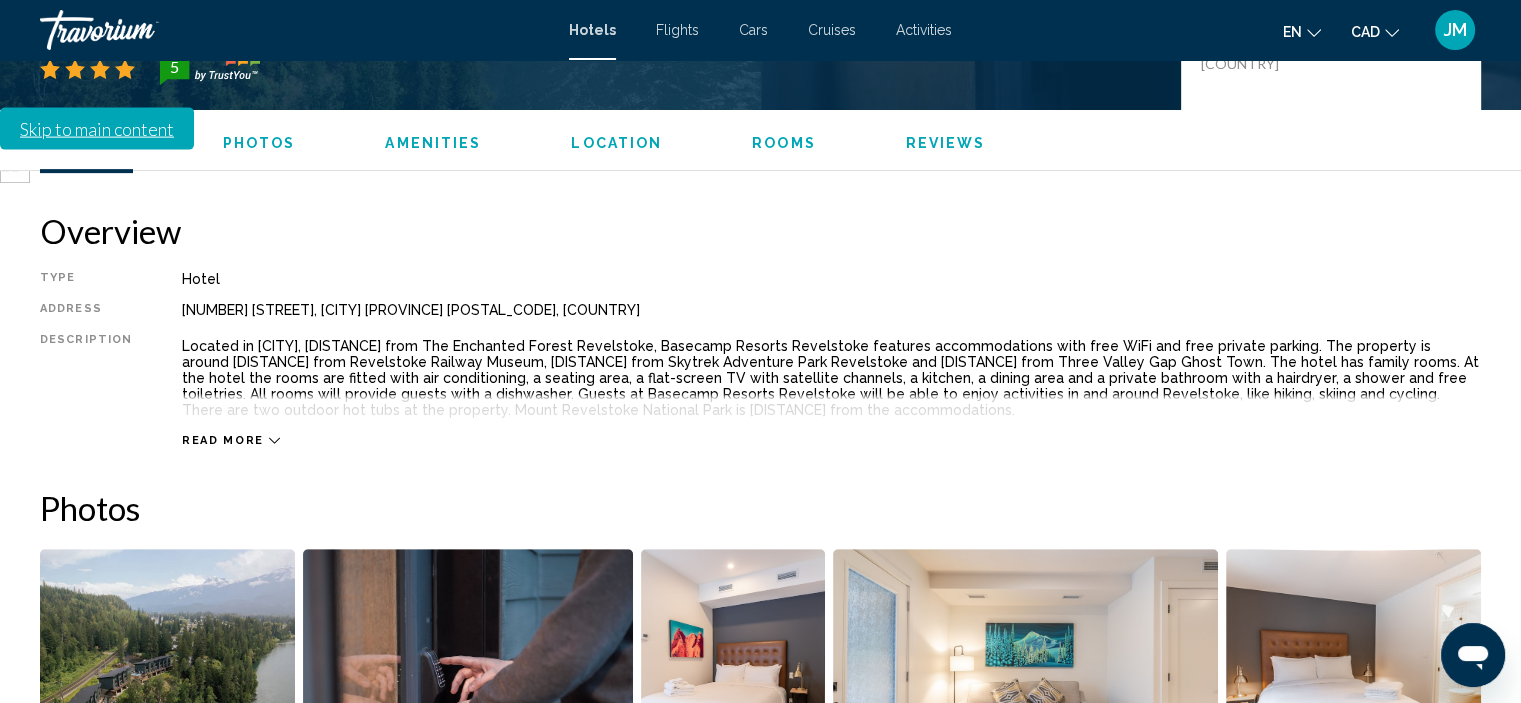 click at bounding box center (167, 673) 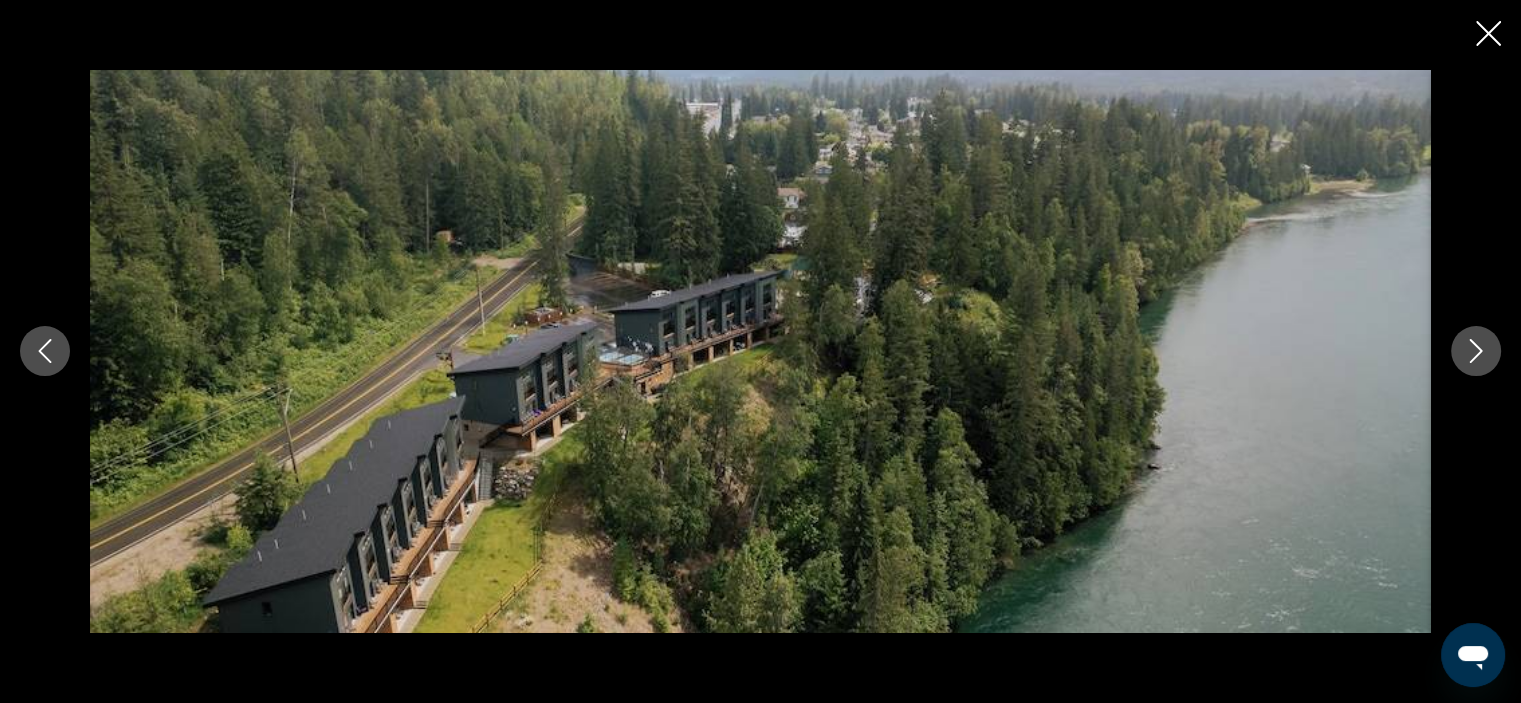 click 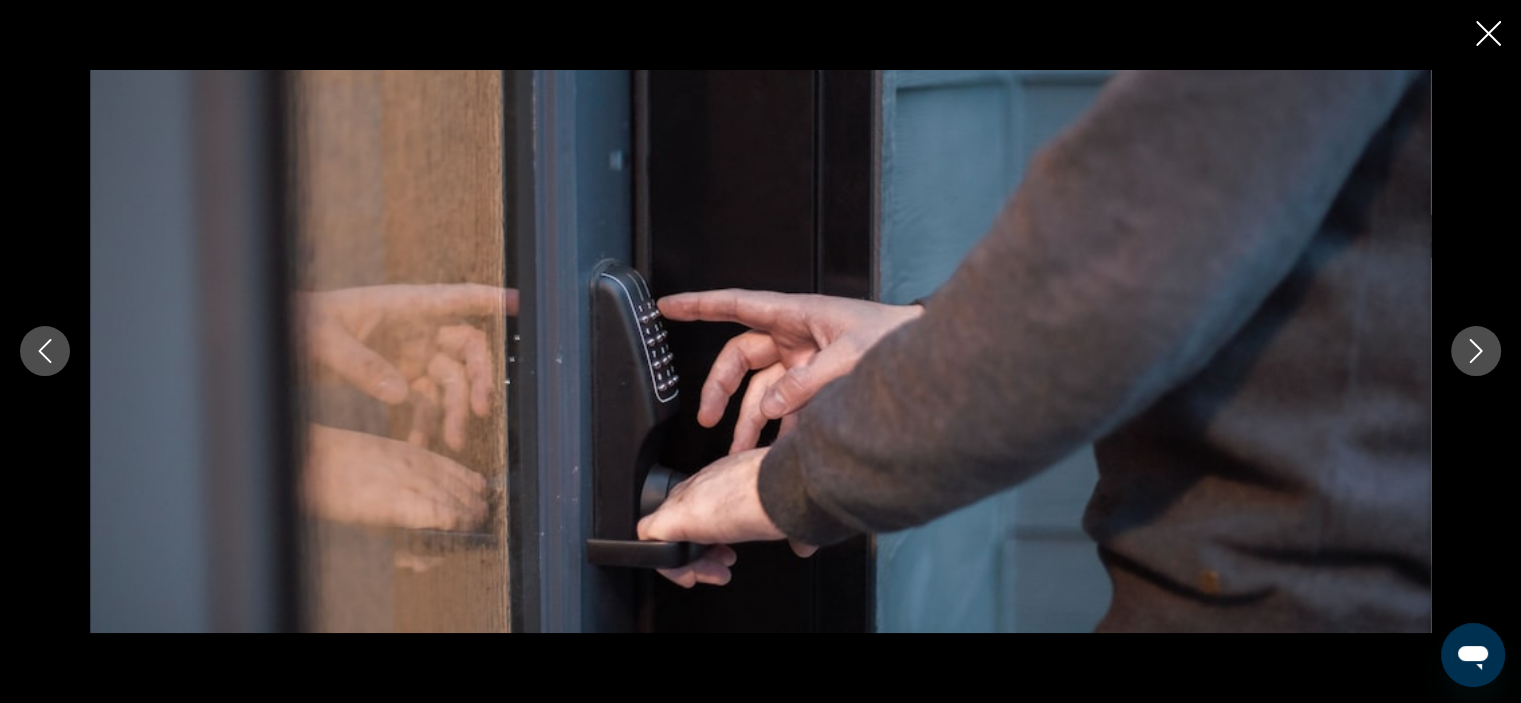 click 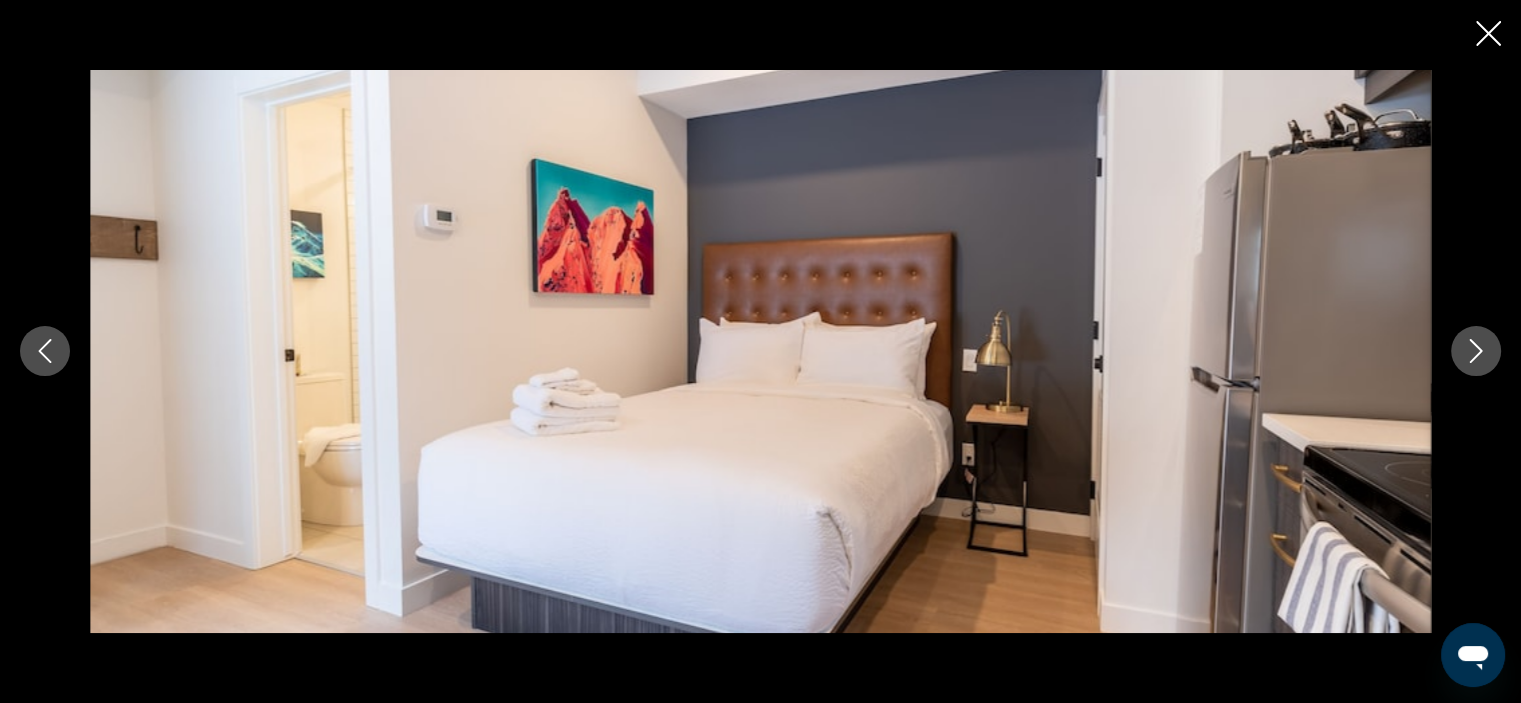 click 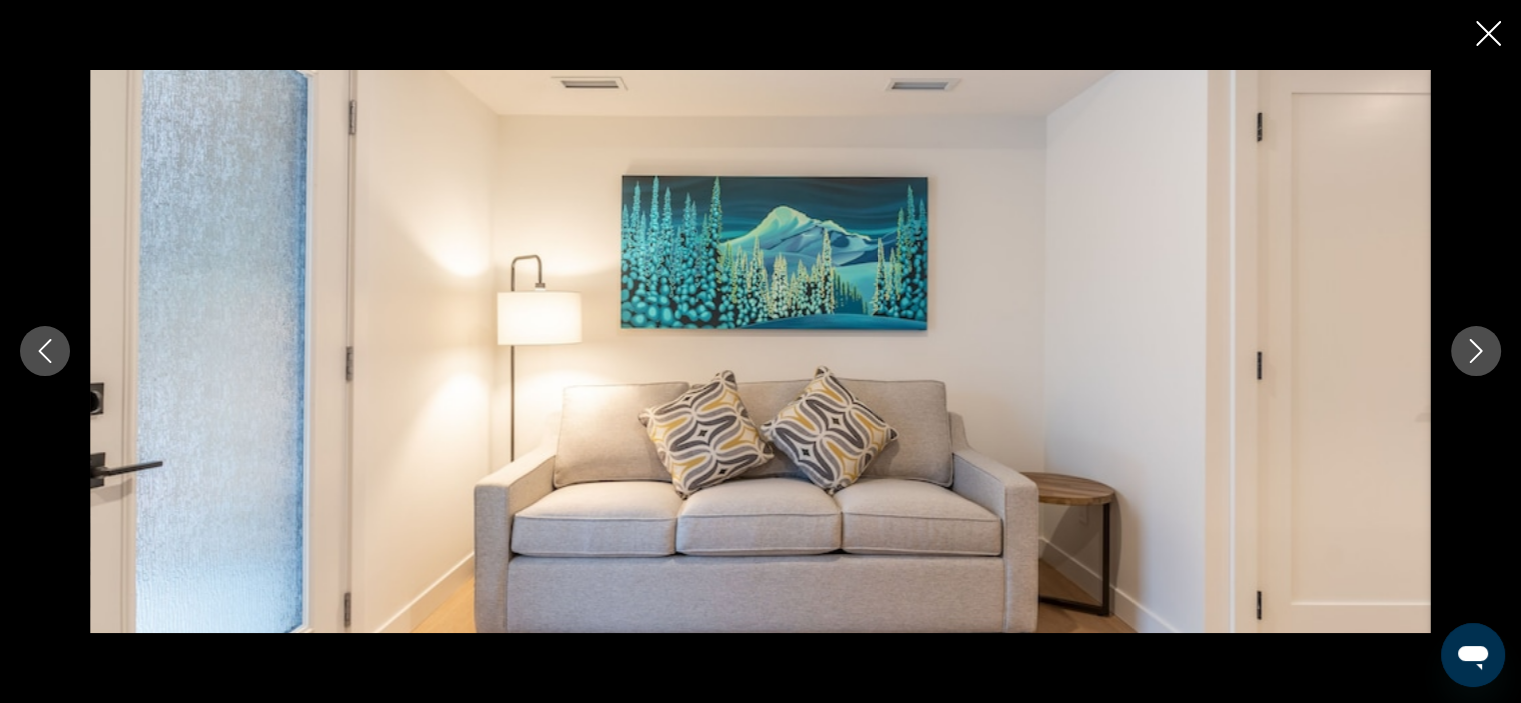 click 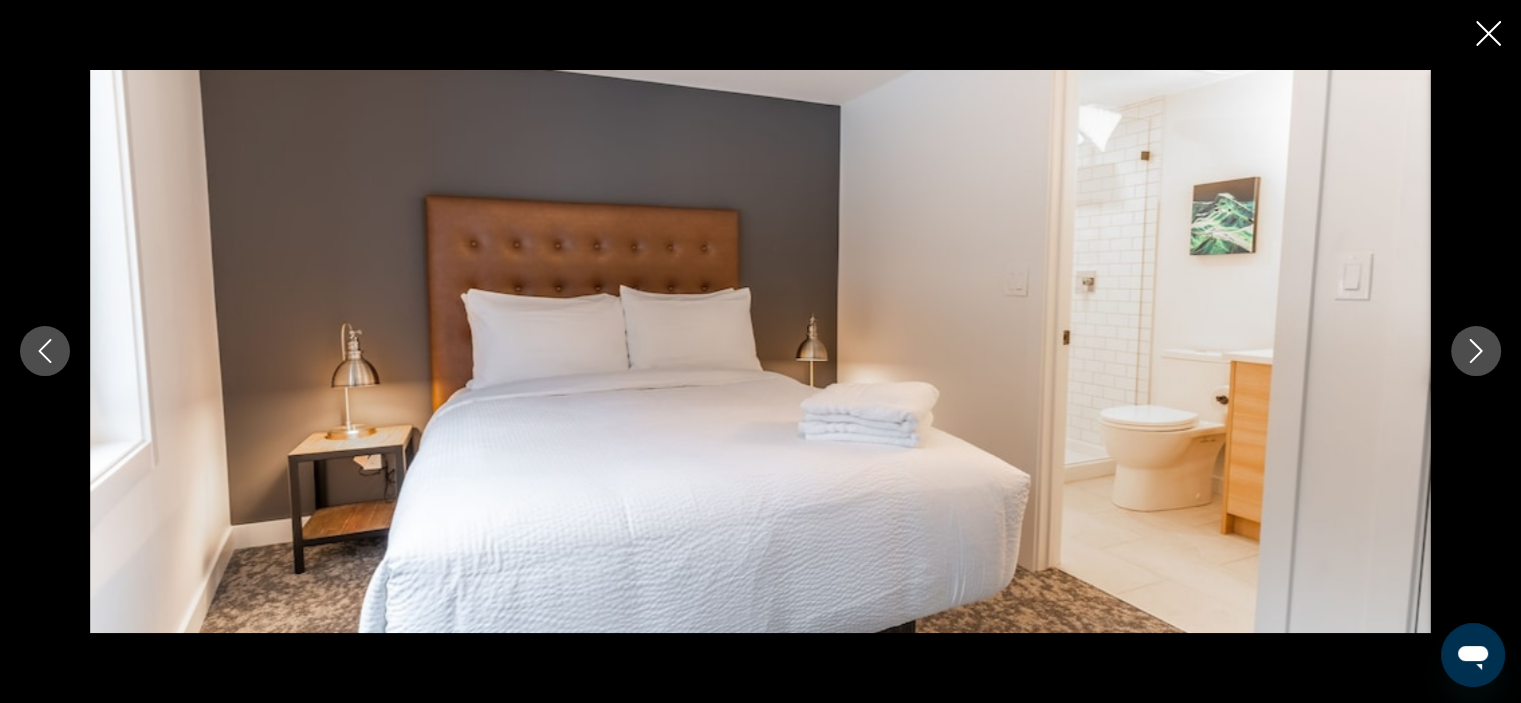 click 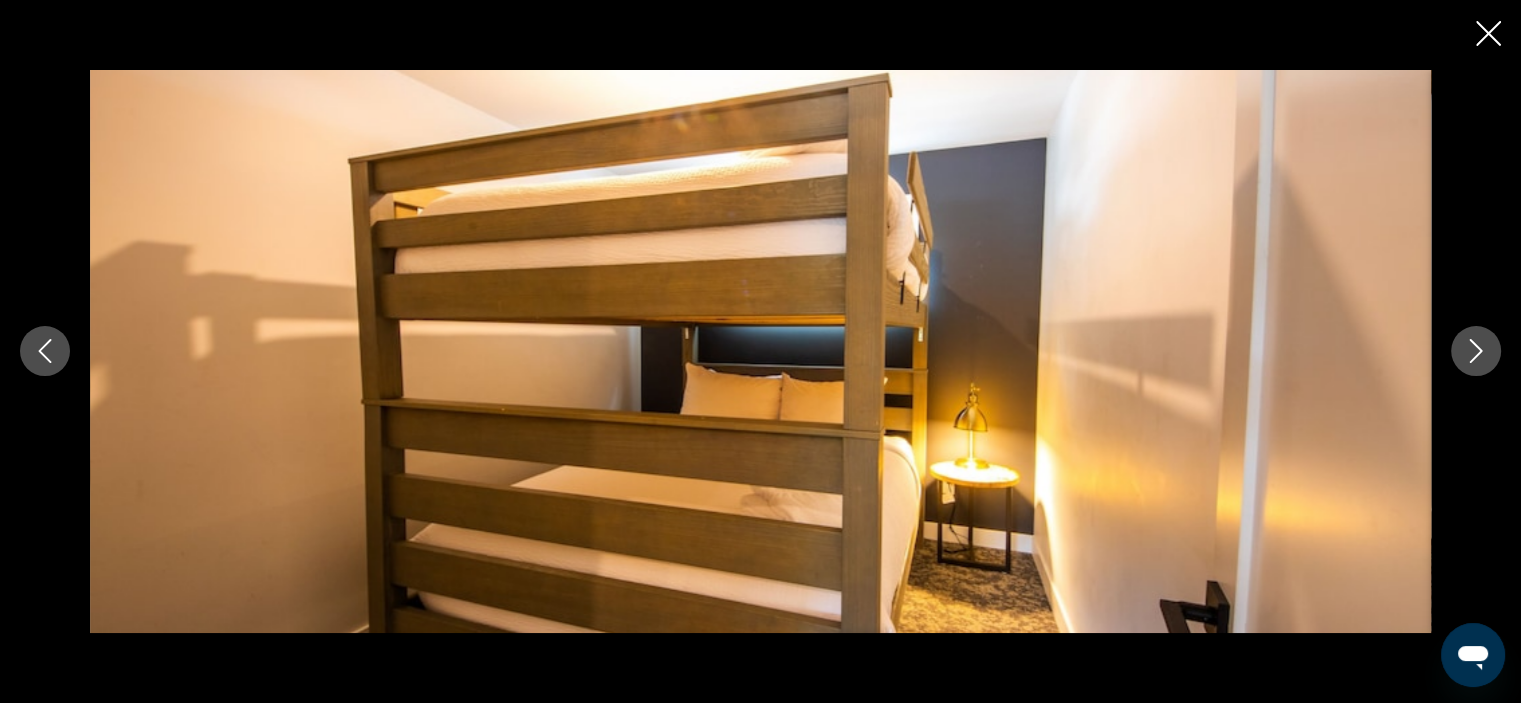 click 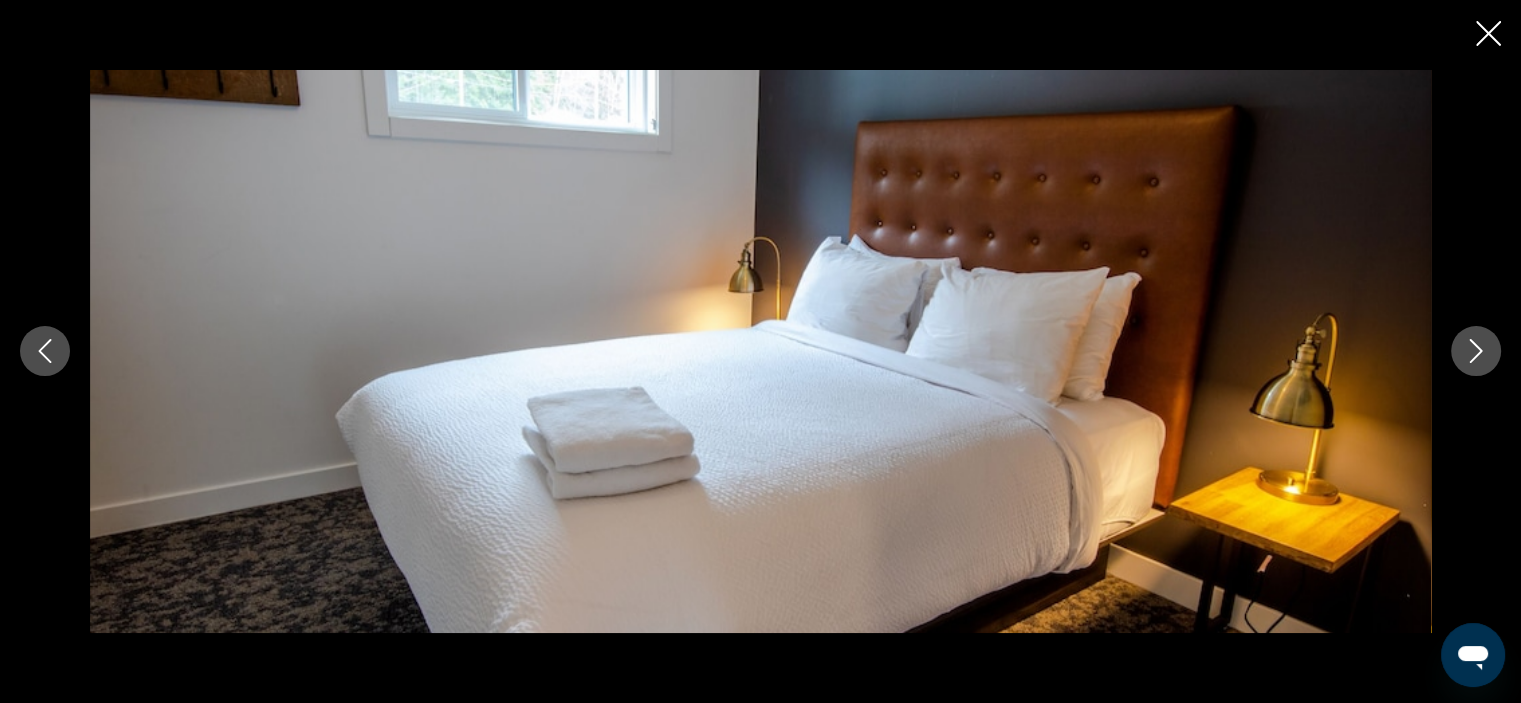 click 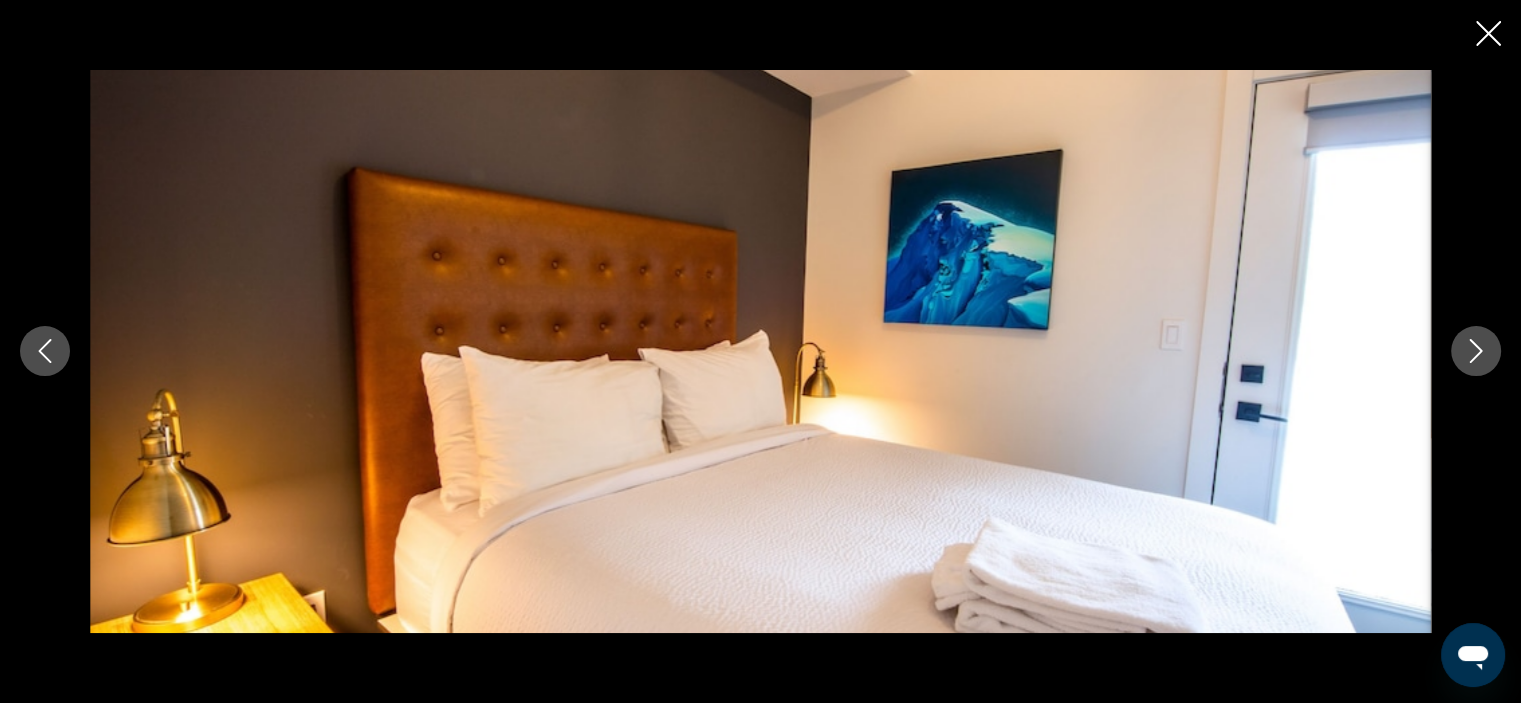 click 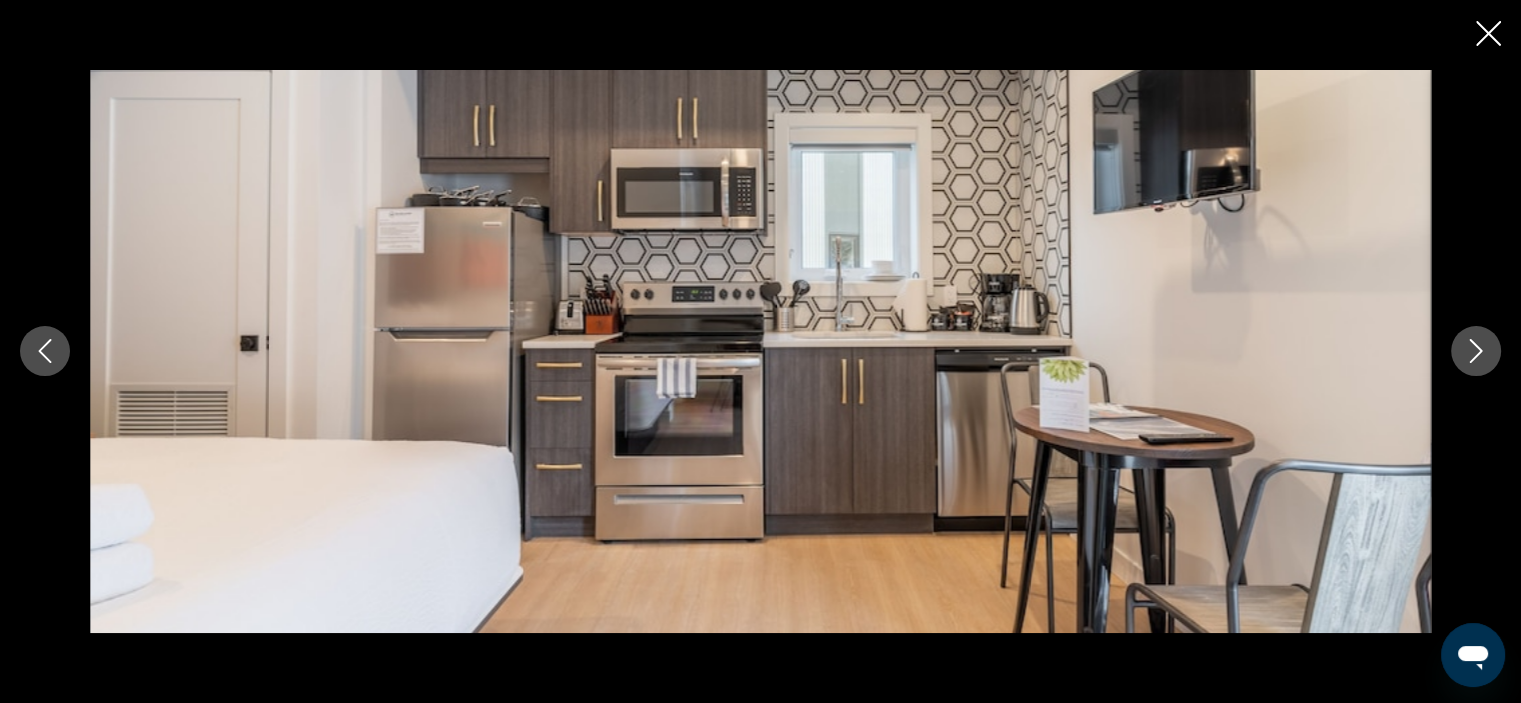click 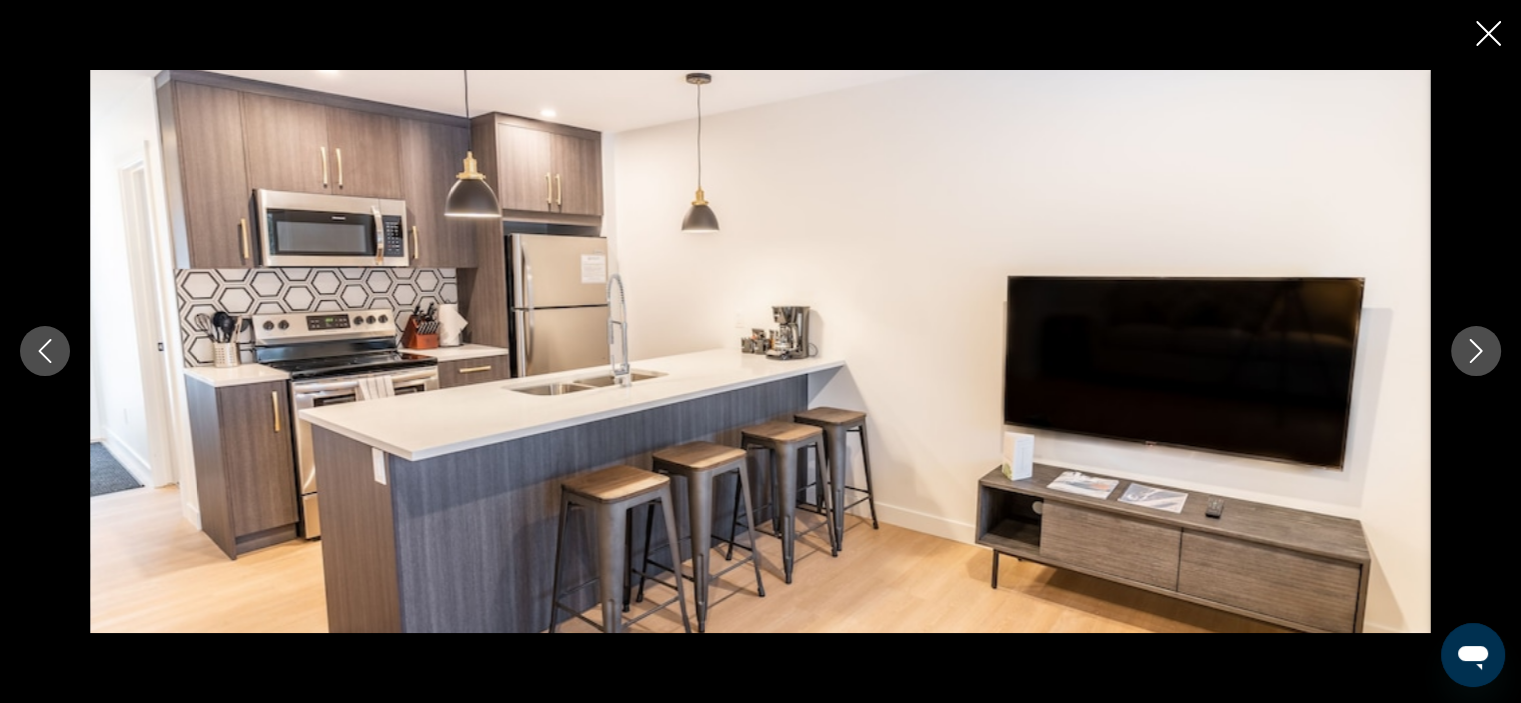 click 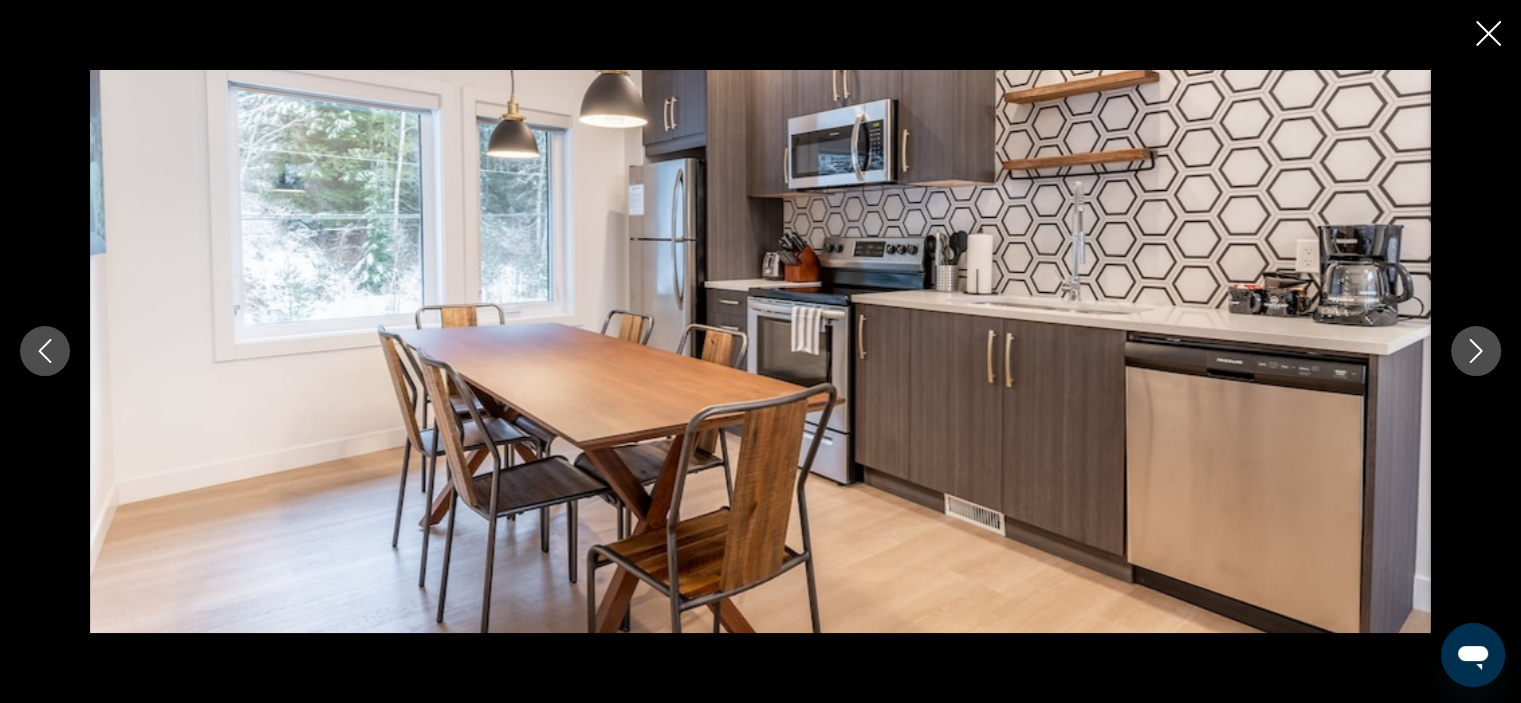 click 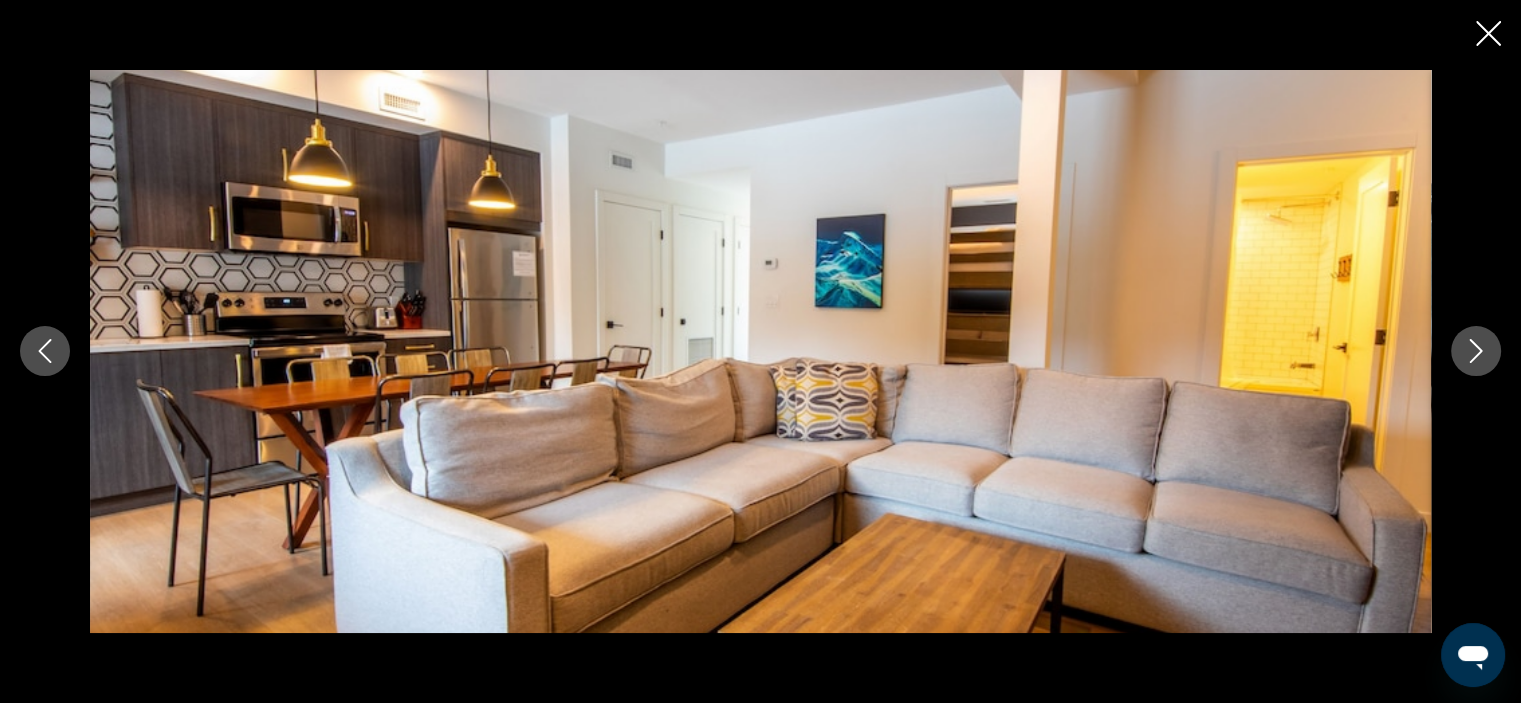 click 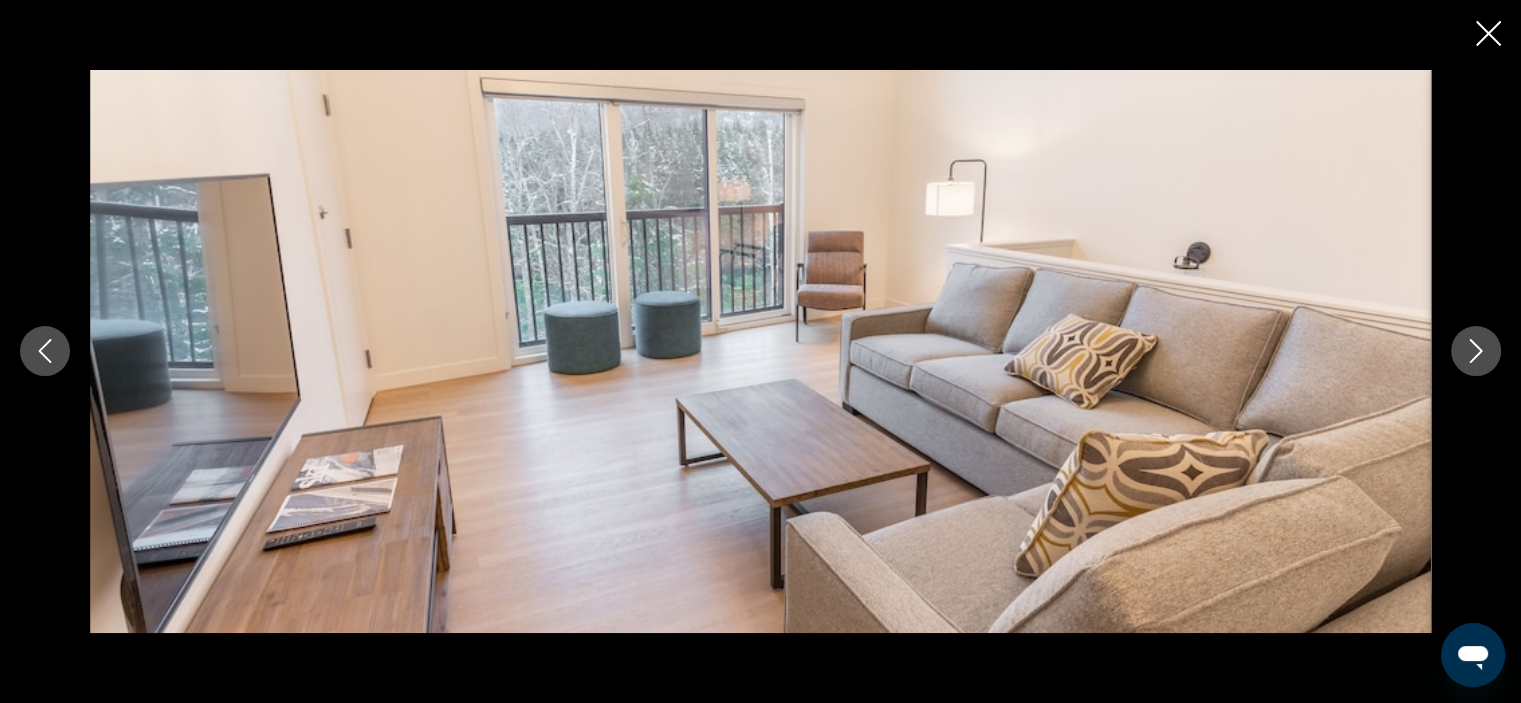 click 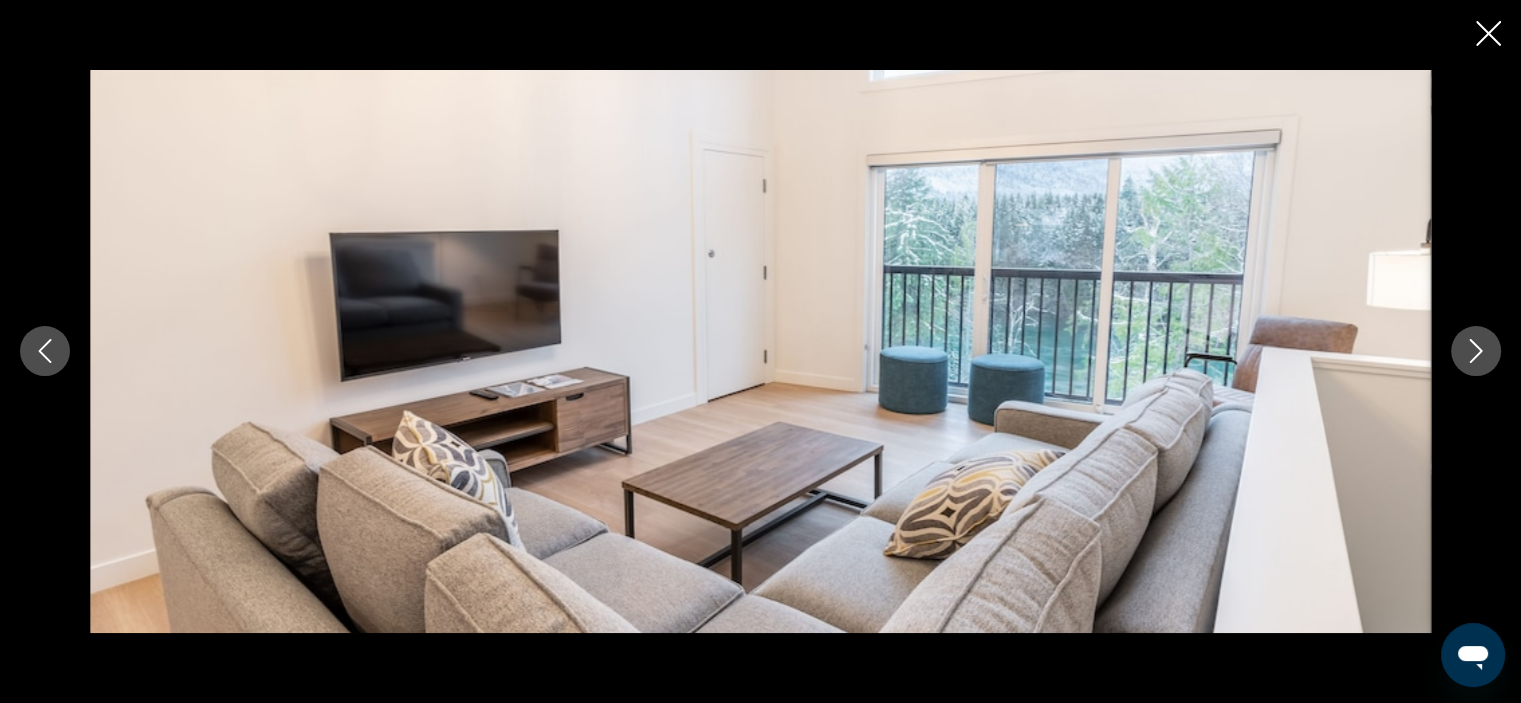 click 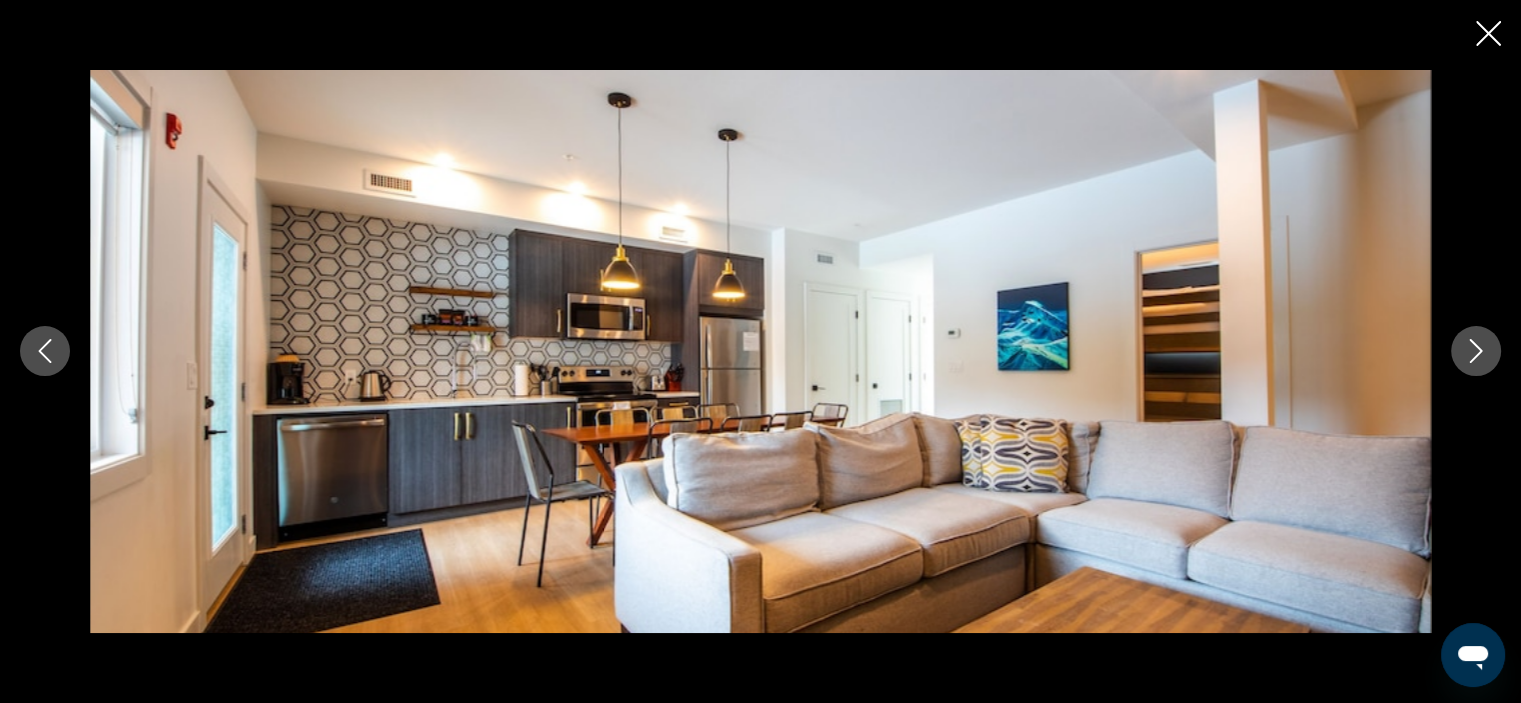 click 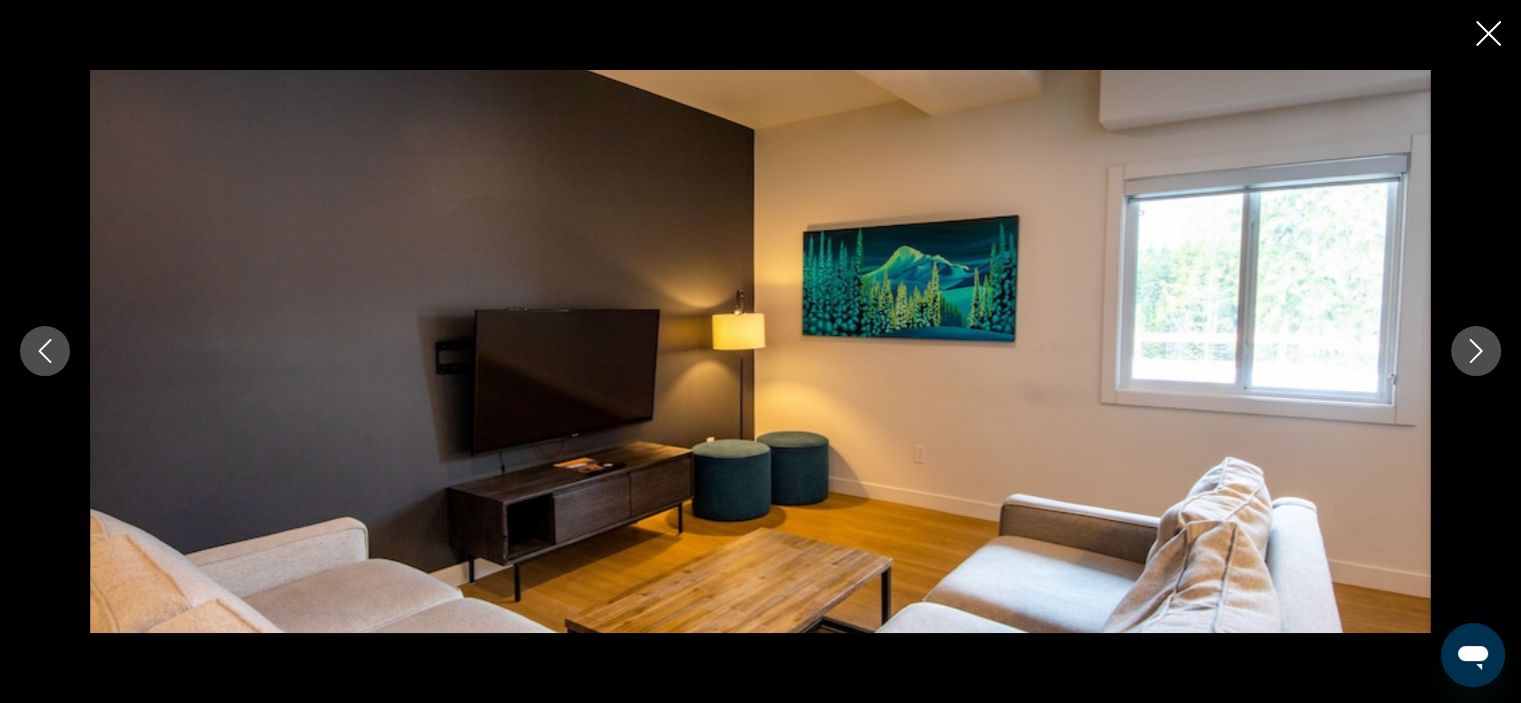 click 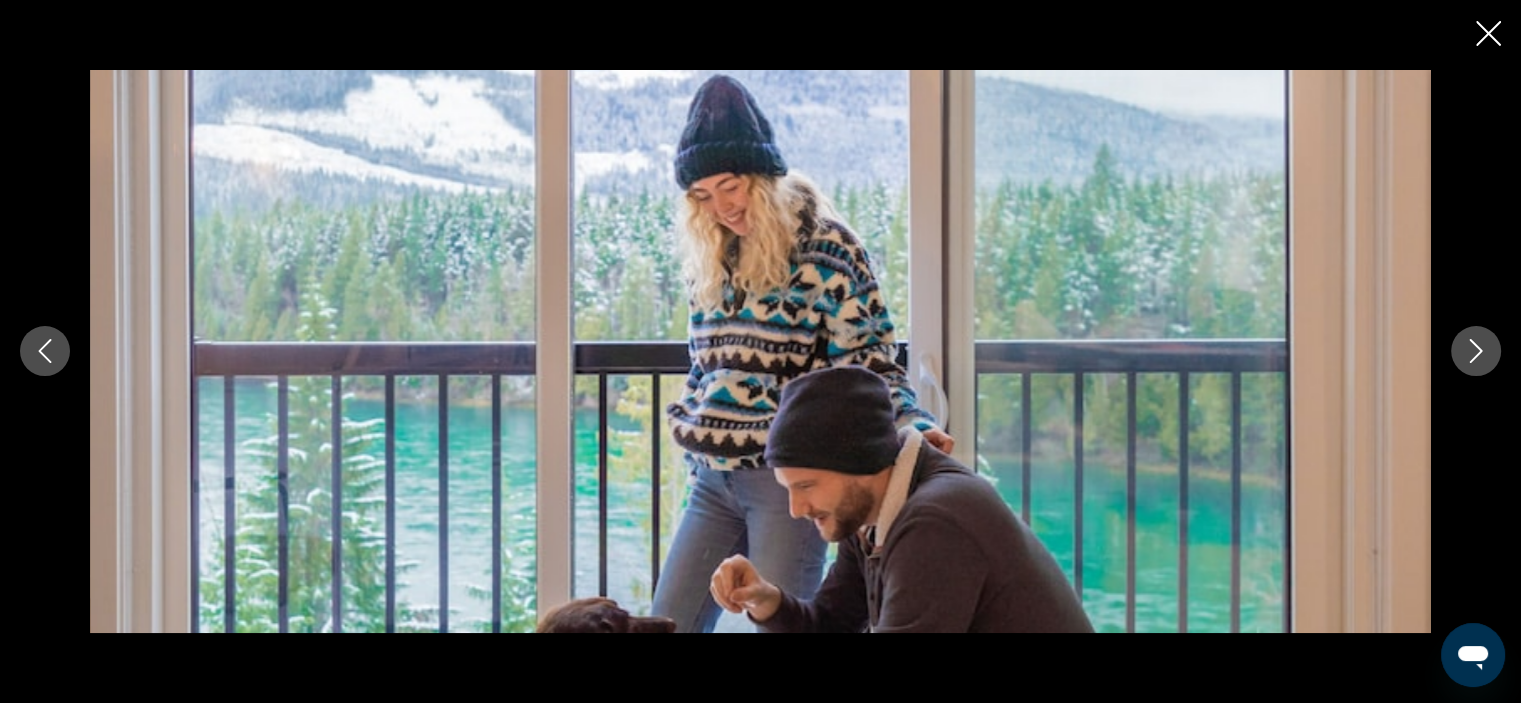 click 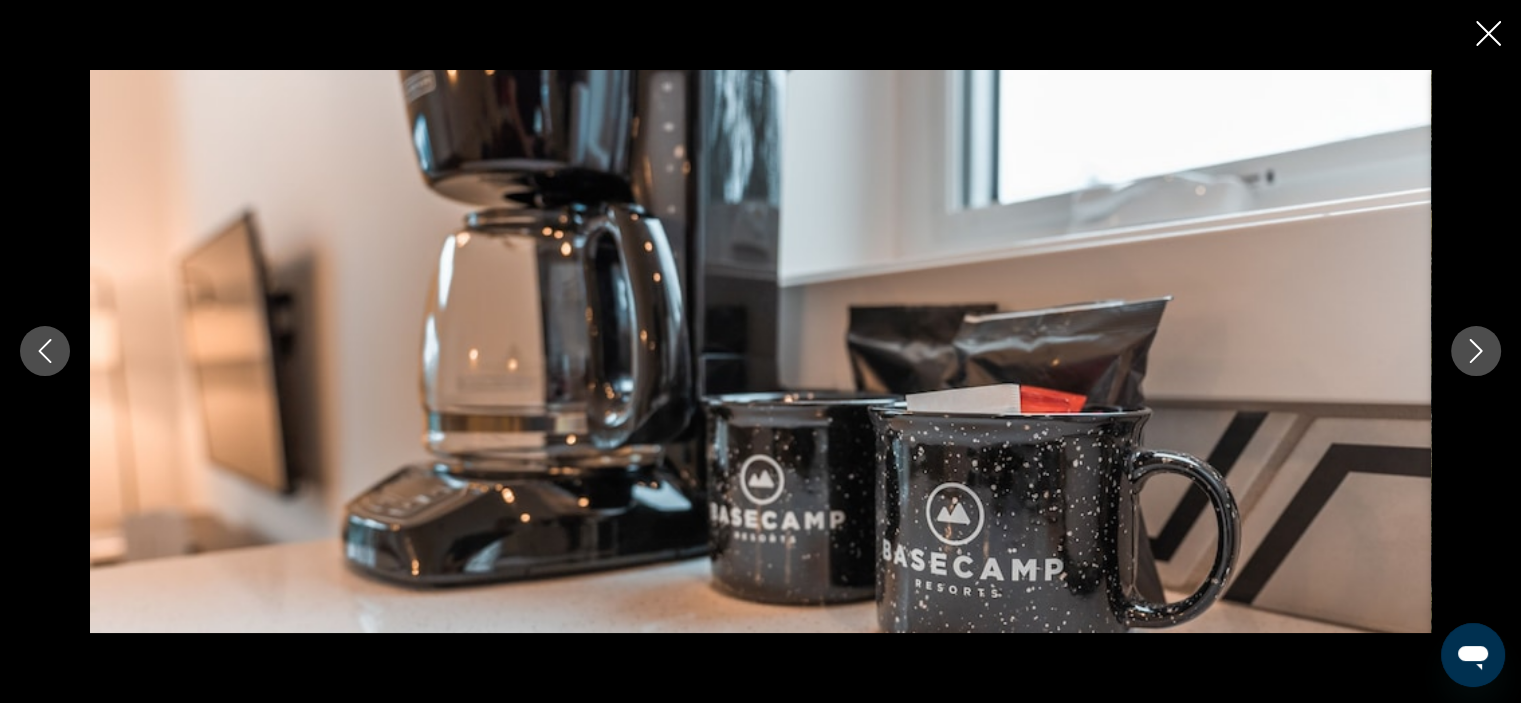 click 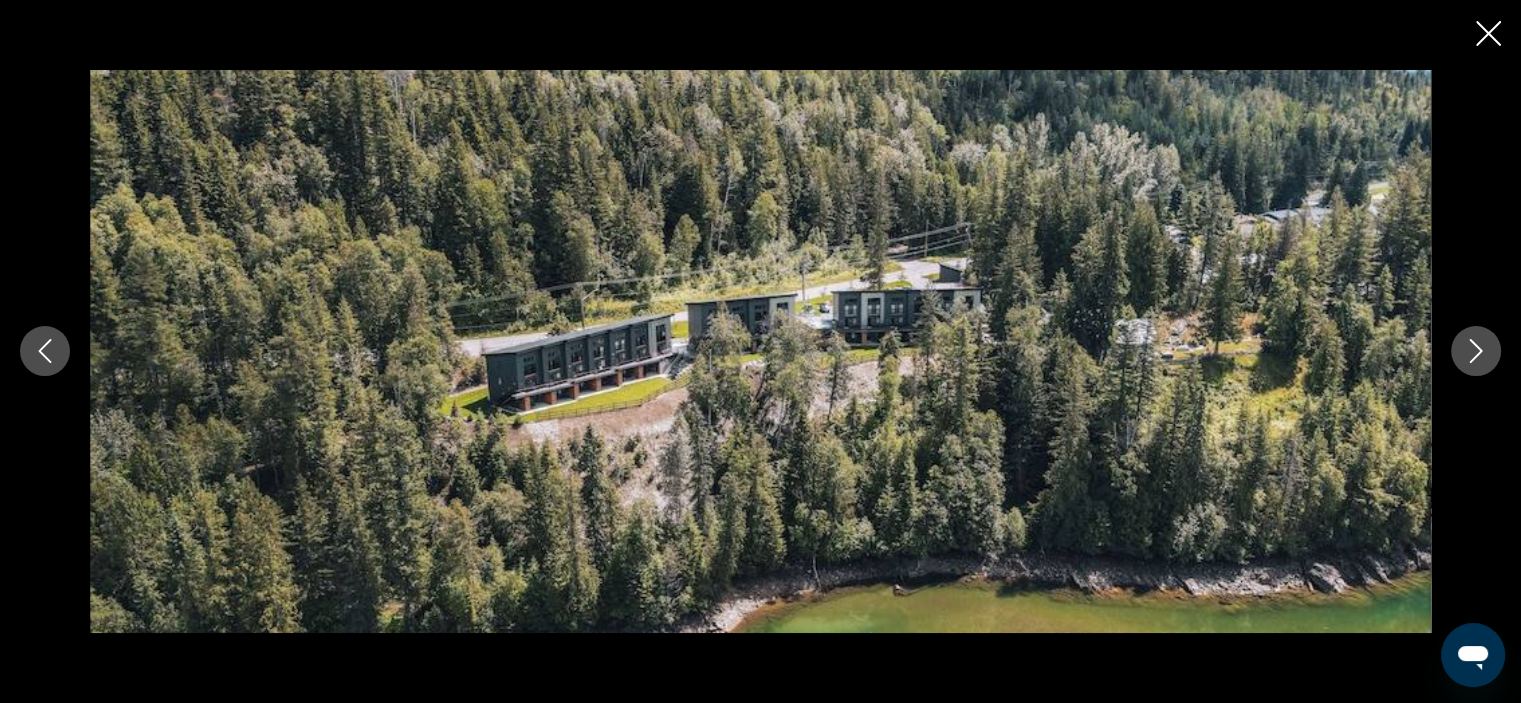 click 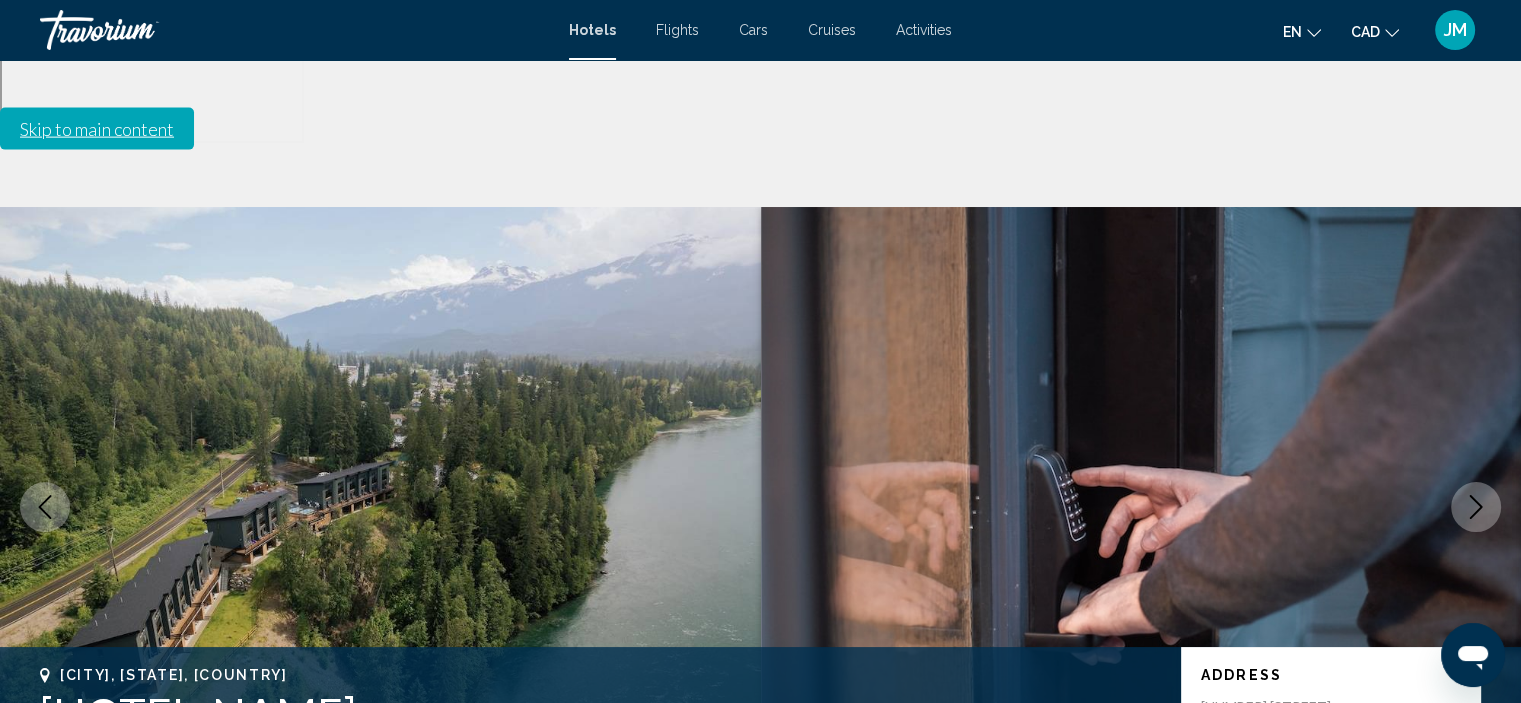scroll, scrollTop: 0, scrollLeft: 0, axis: both 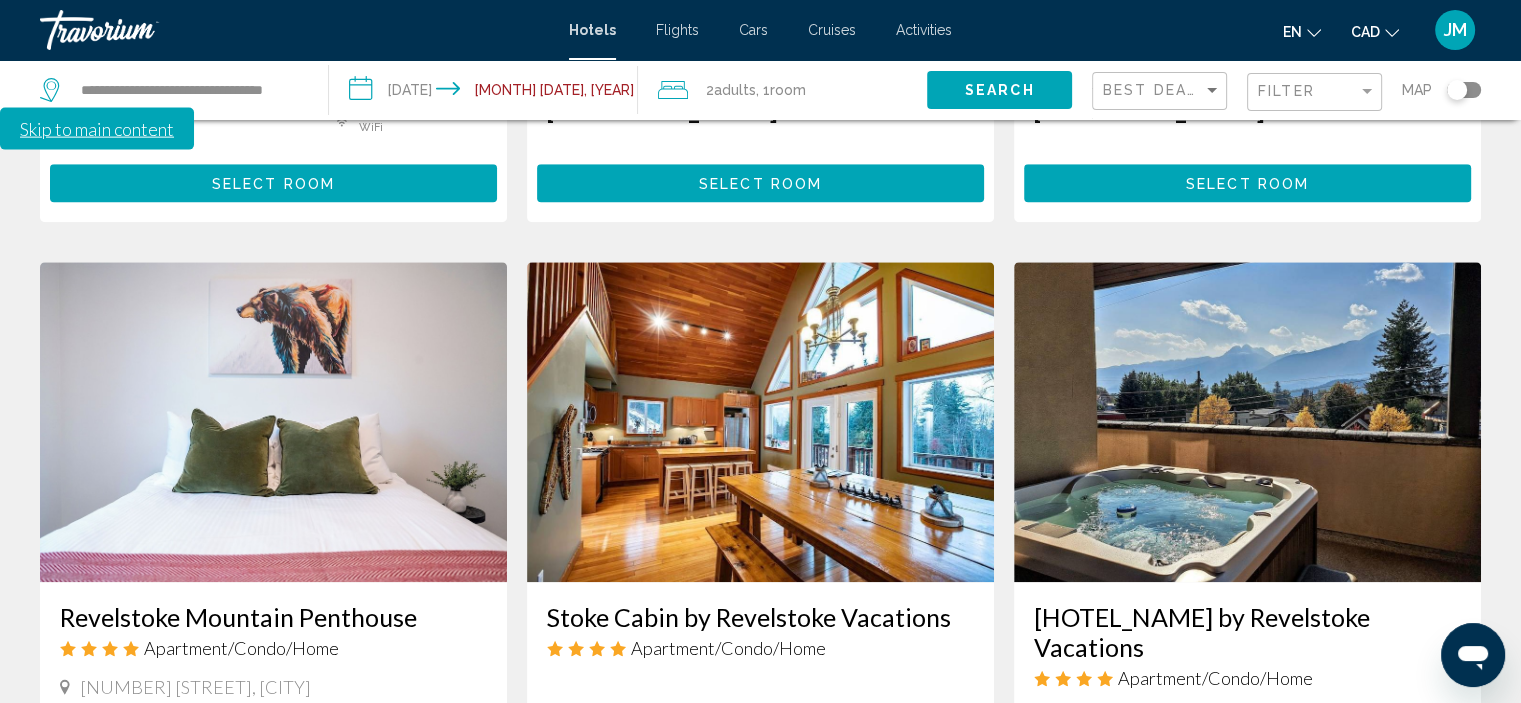 click on "Select Room" at bounding box center [760, 906] 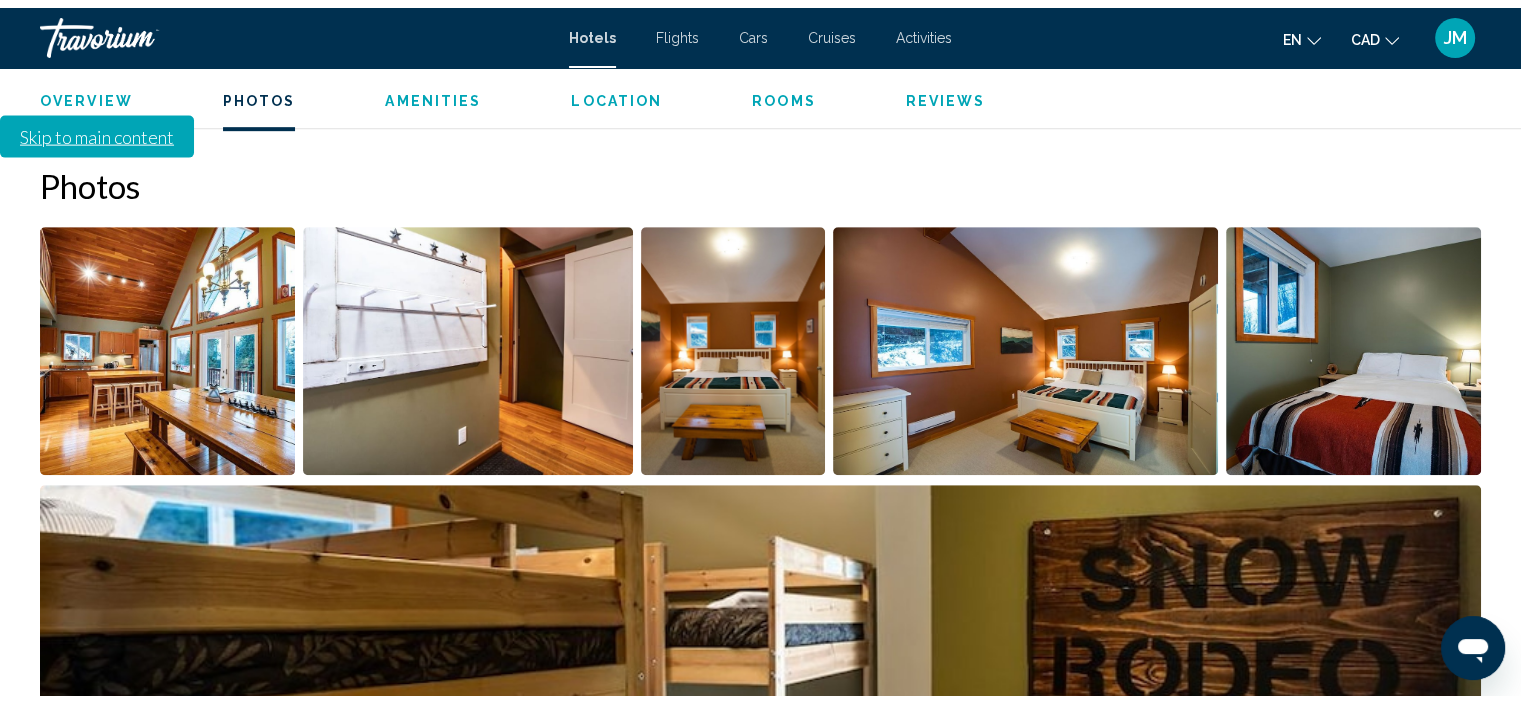 scroll, scrollTop: 1008, scrollLeft: 0, axis: vertical 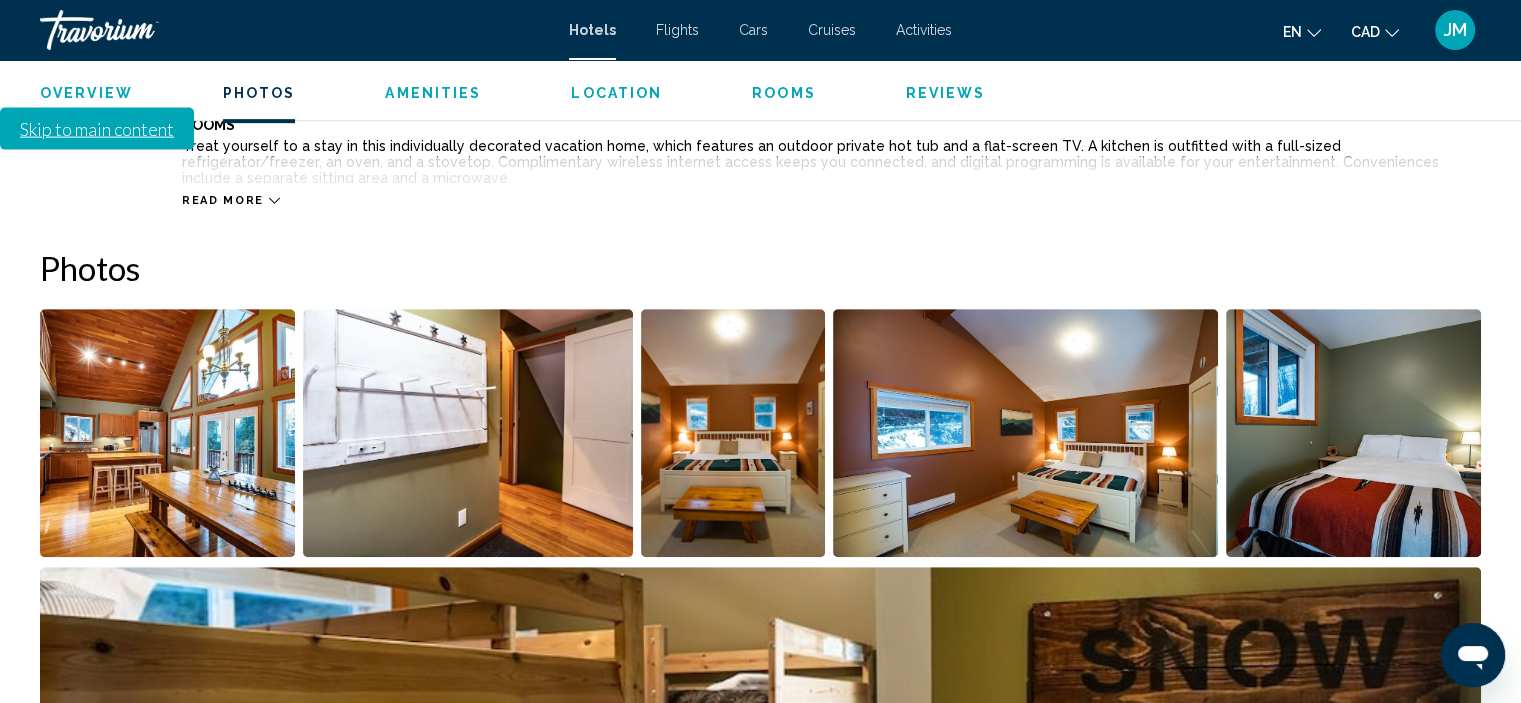 click at bounding box center (167, 433) 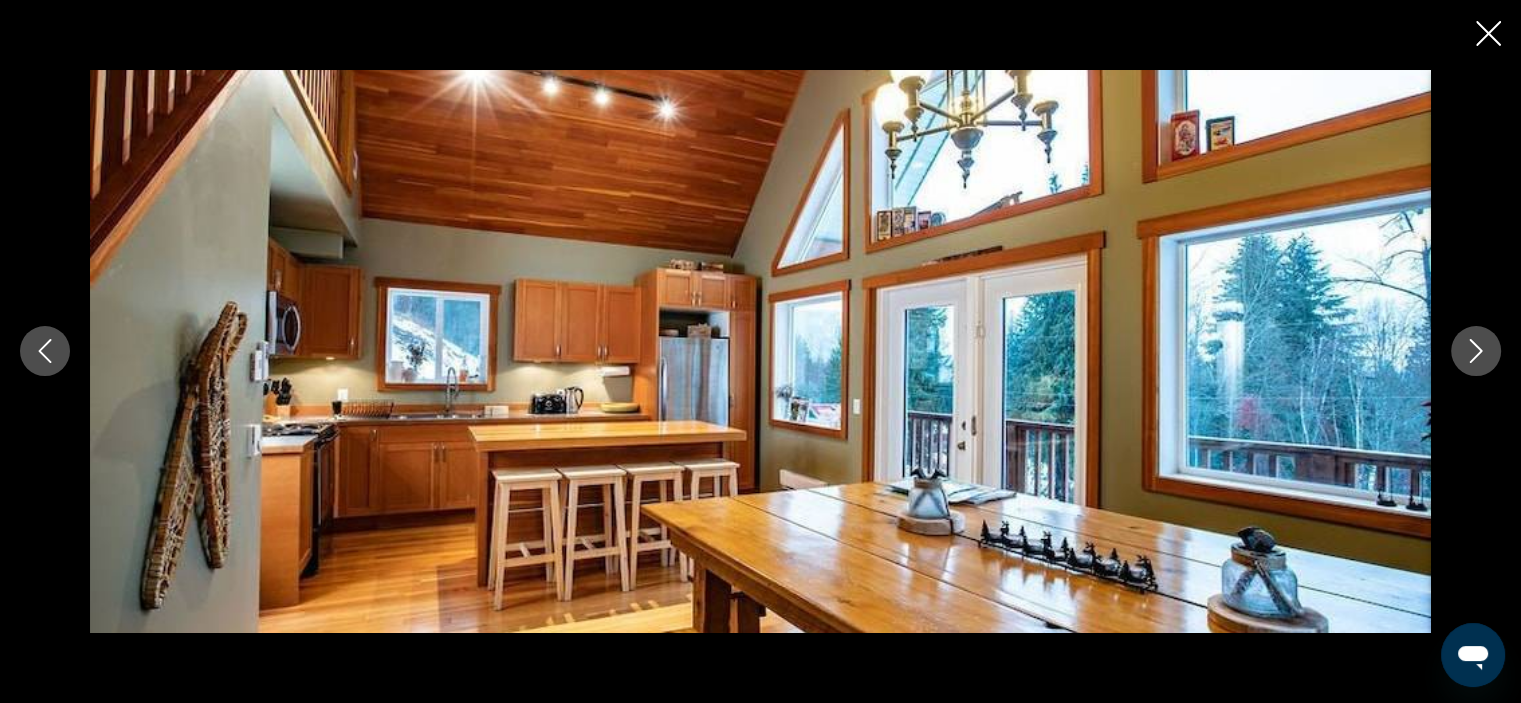 click 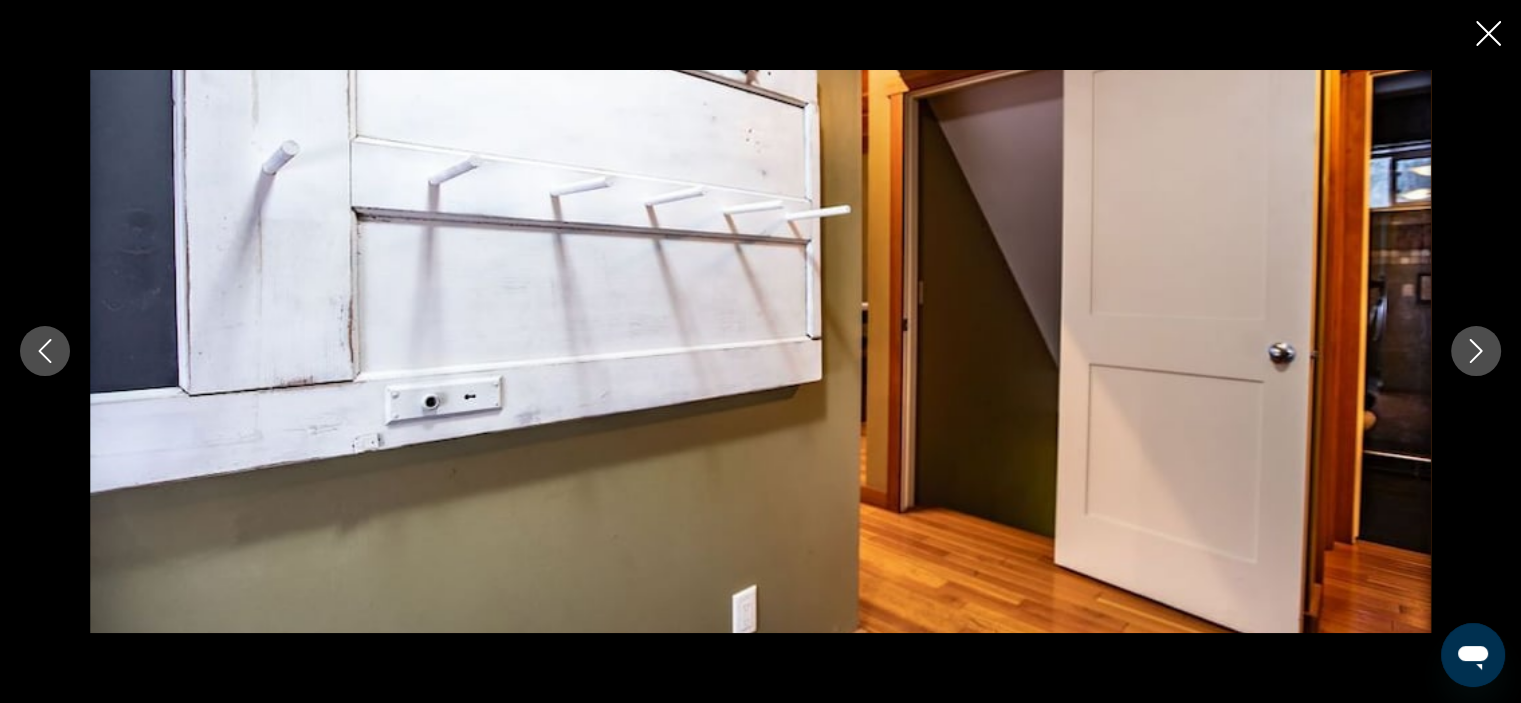 click 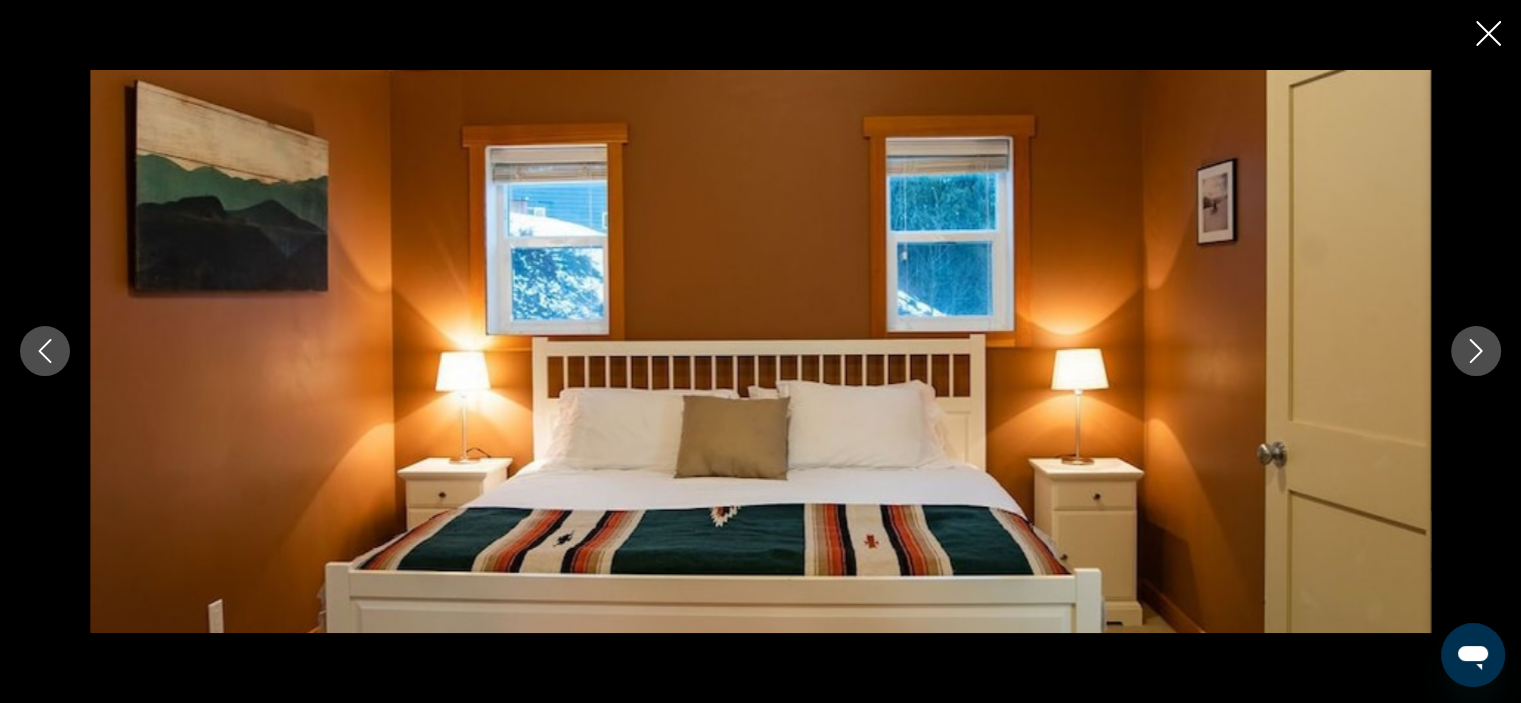 click 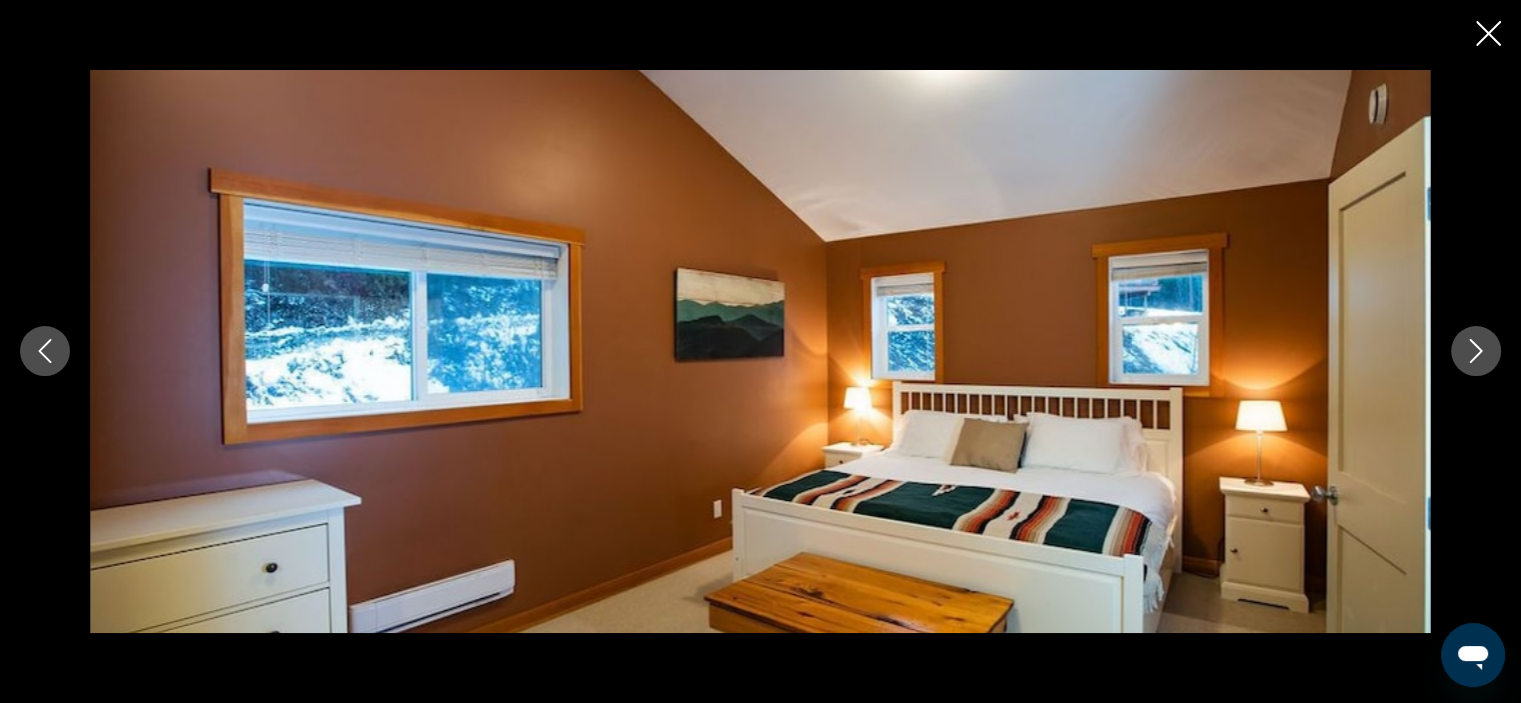 click 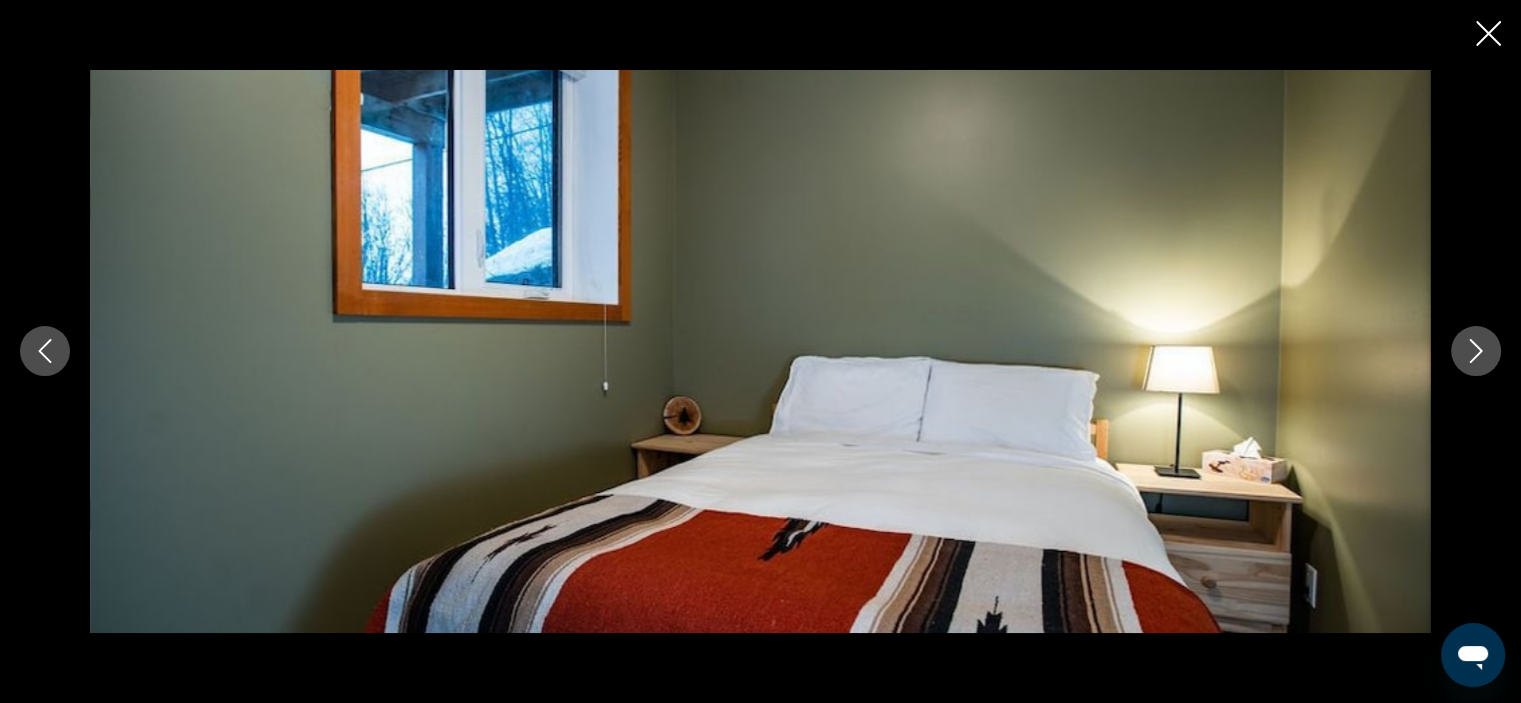 click 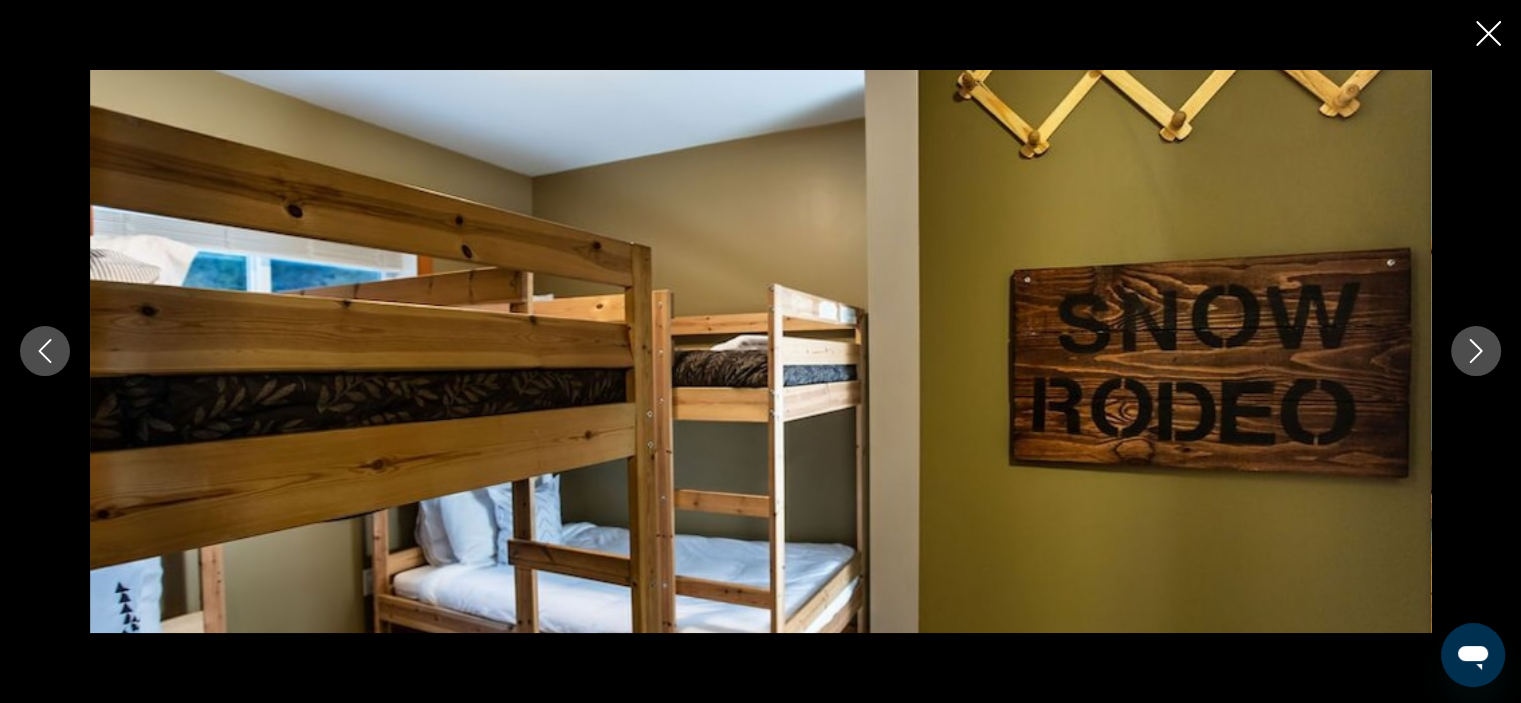 click 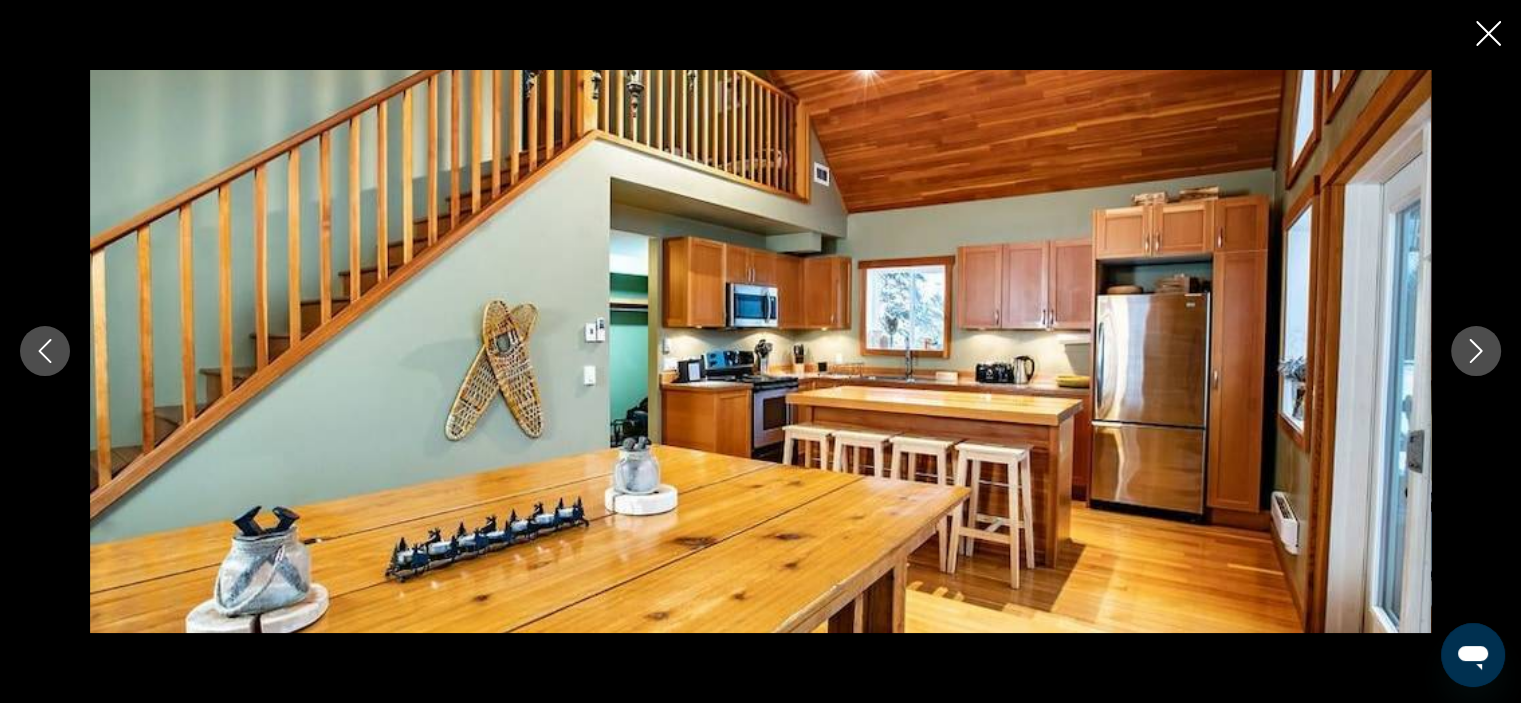 click 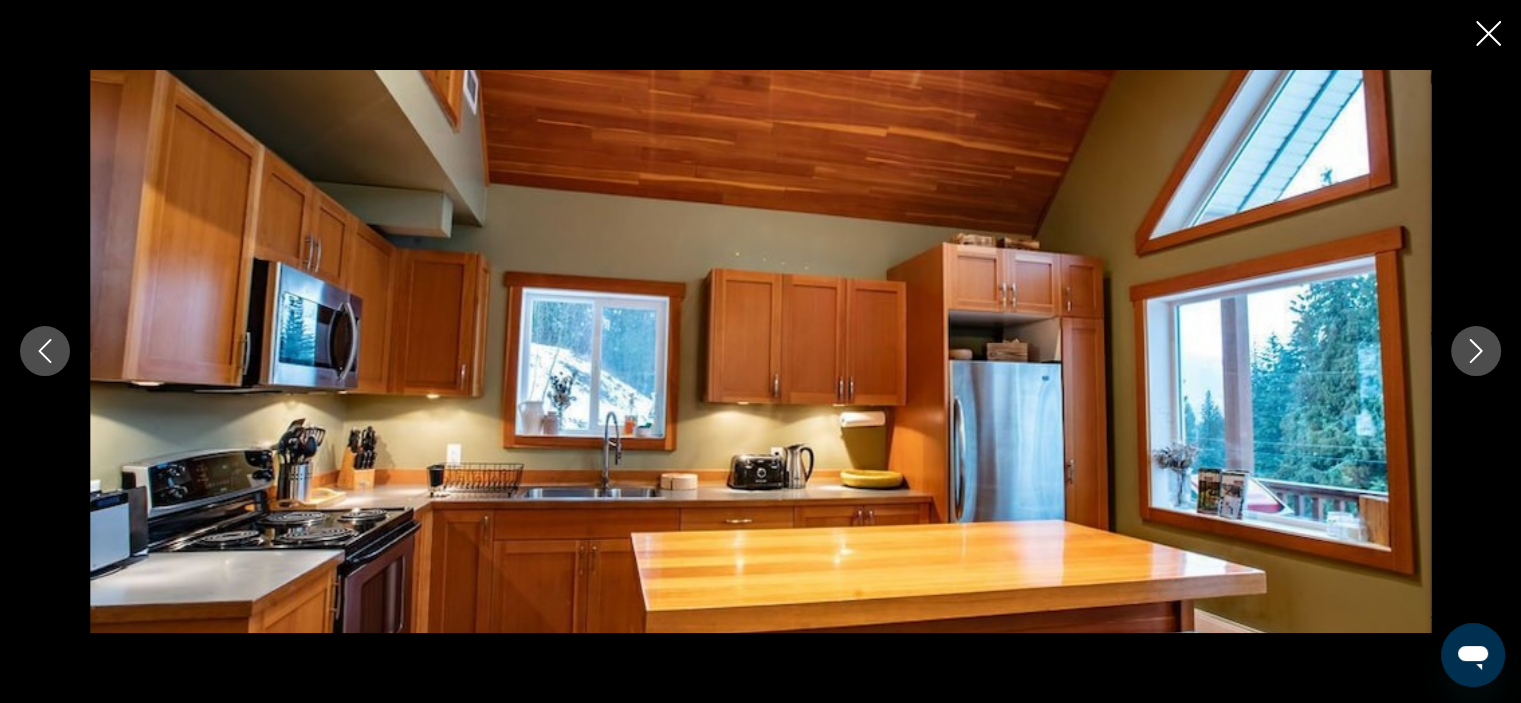 click 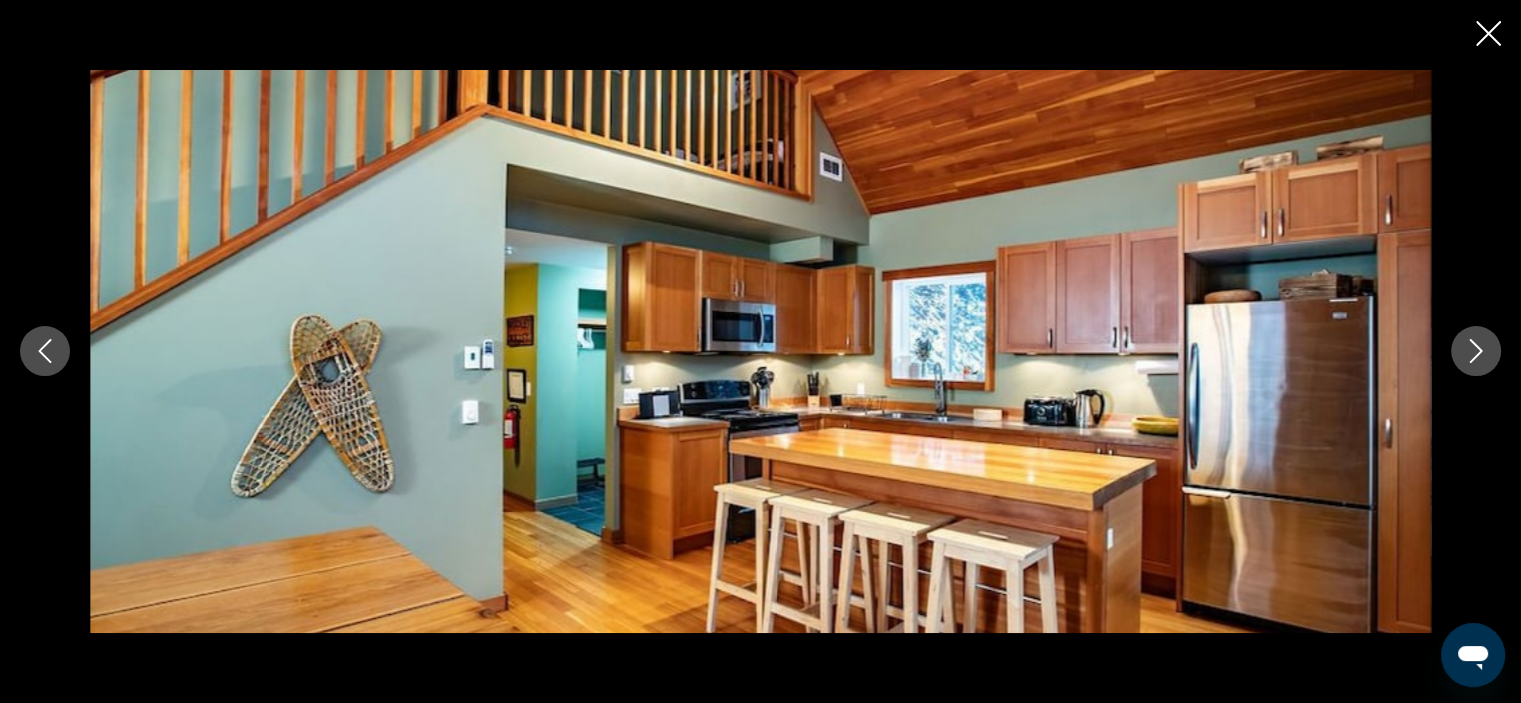 click 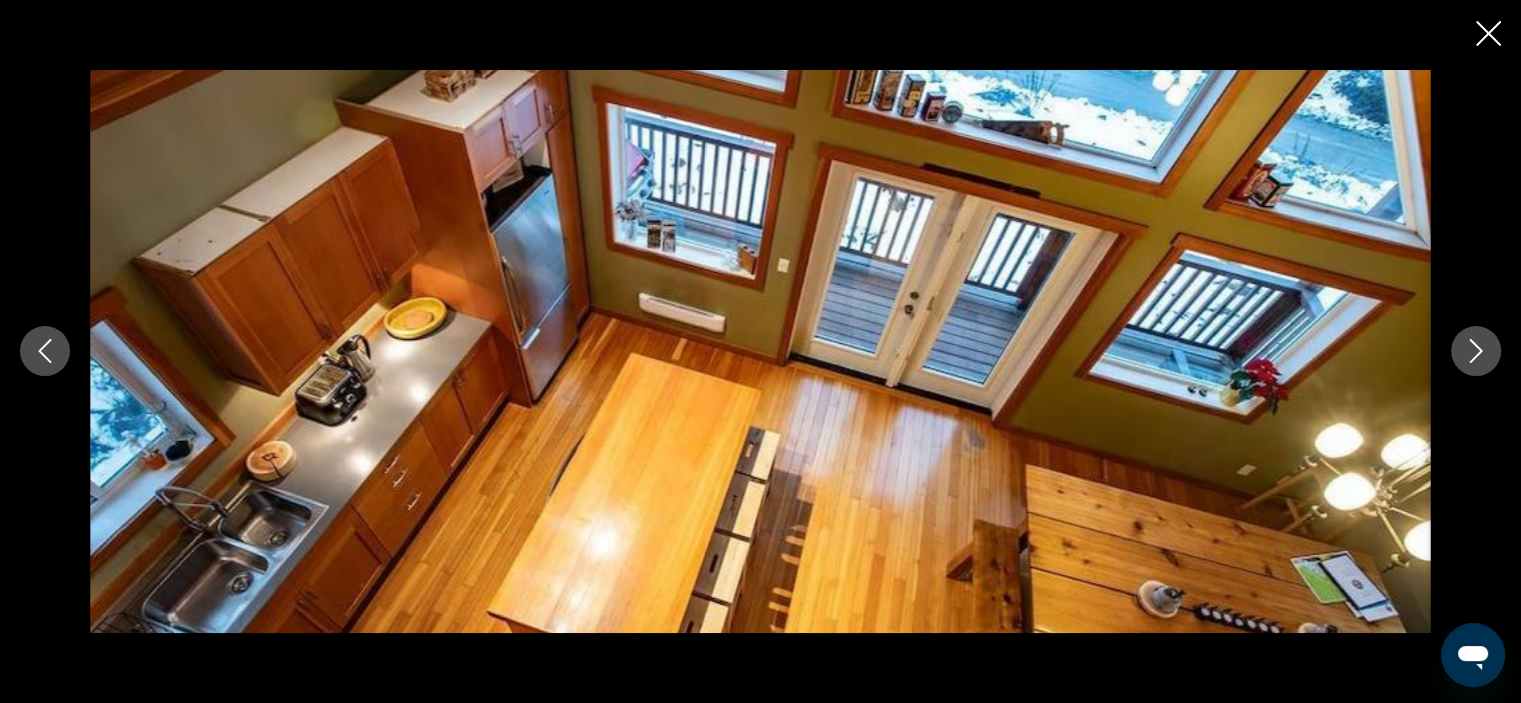 click 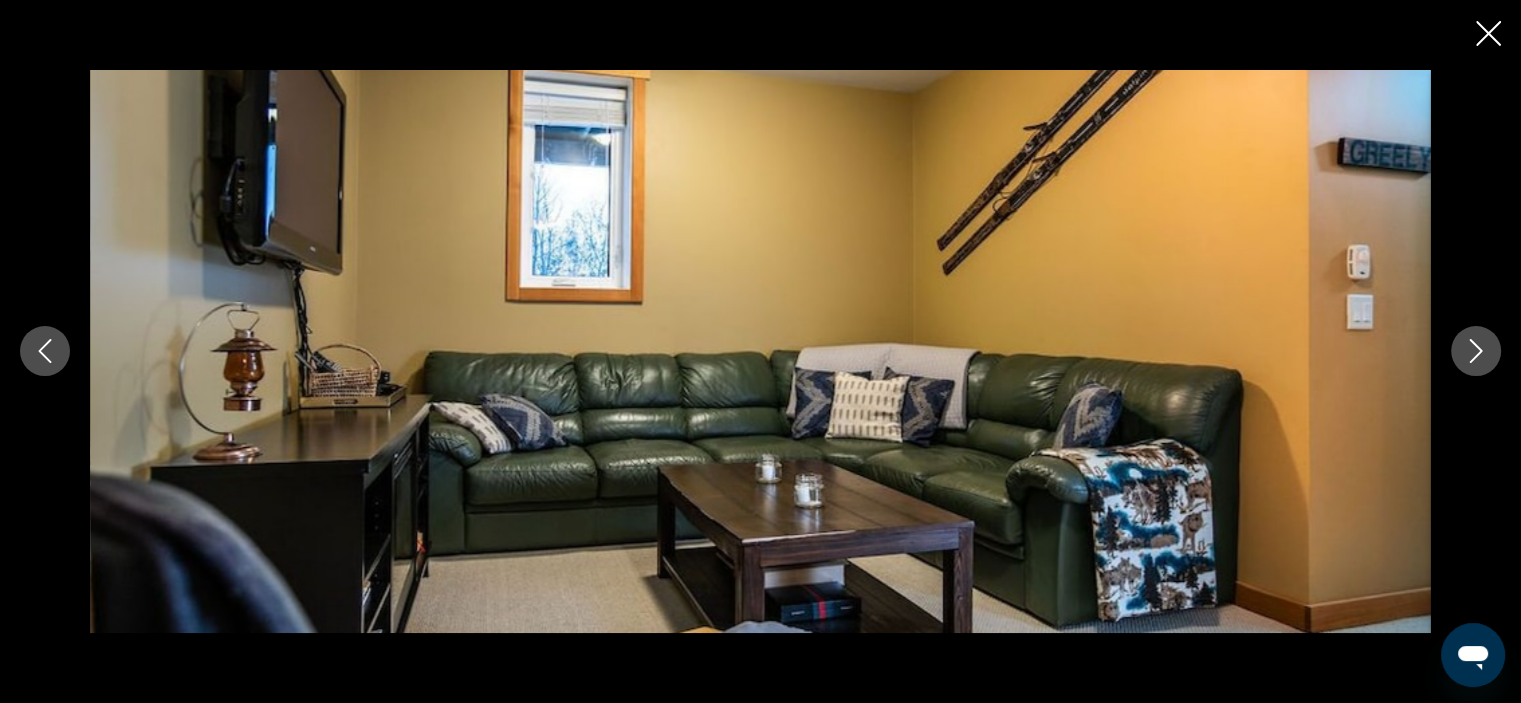 click 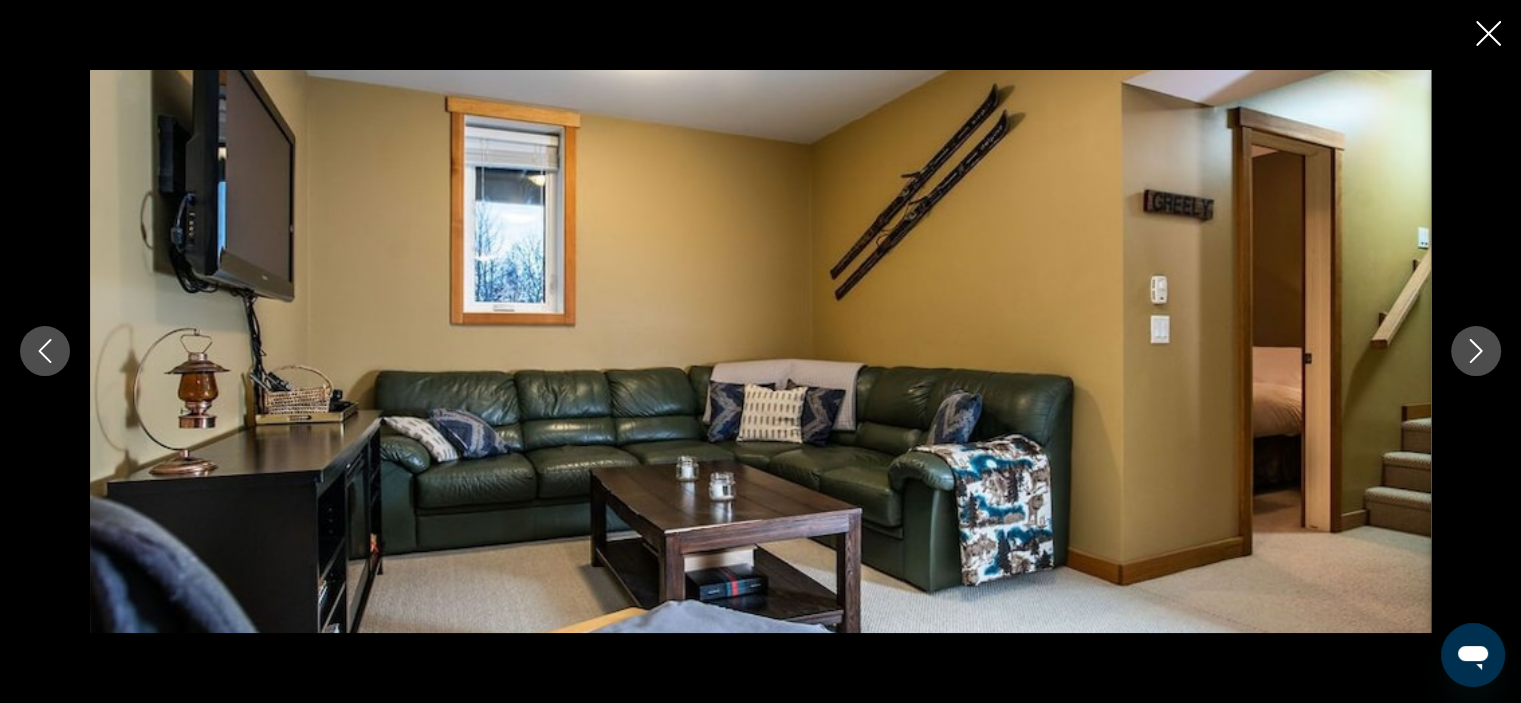 click 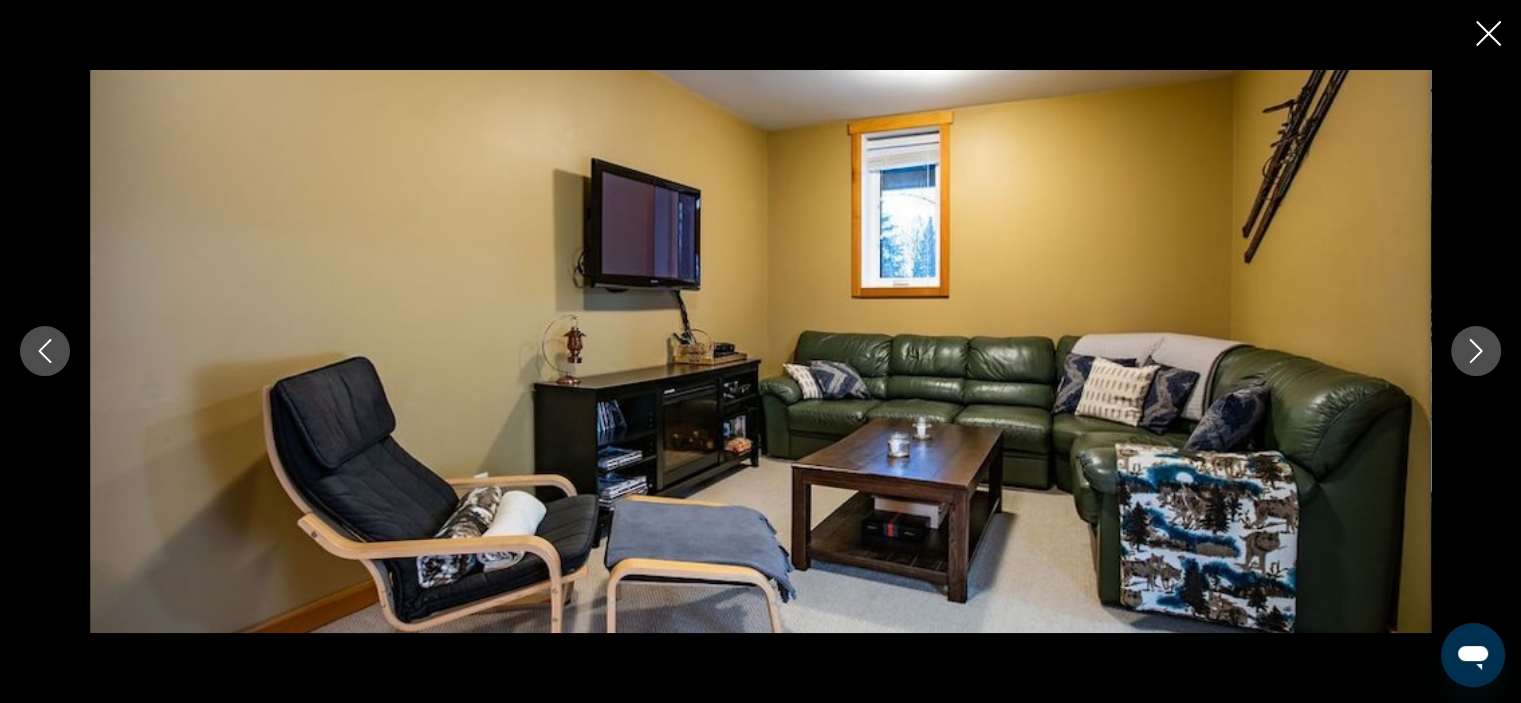 click 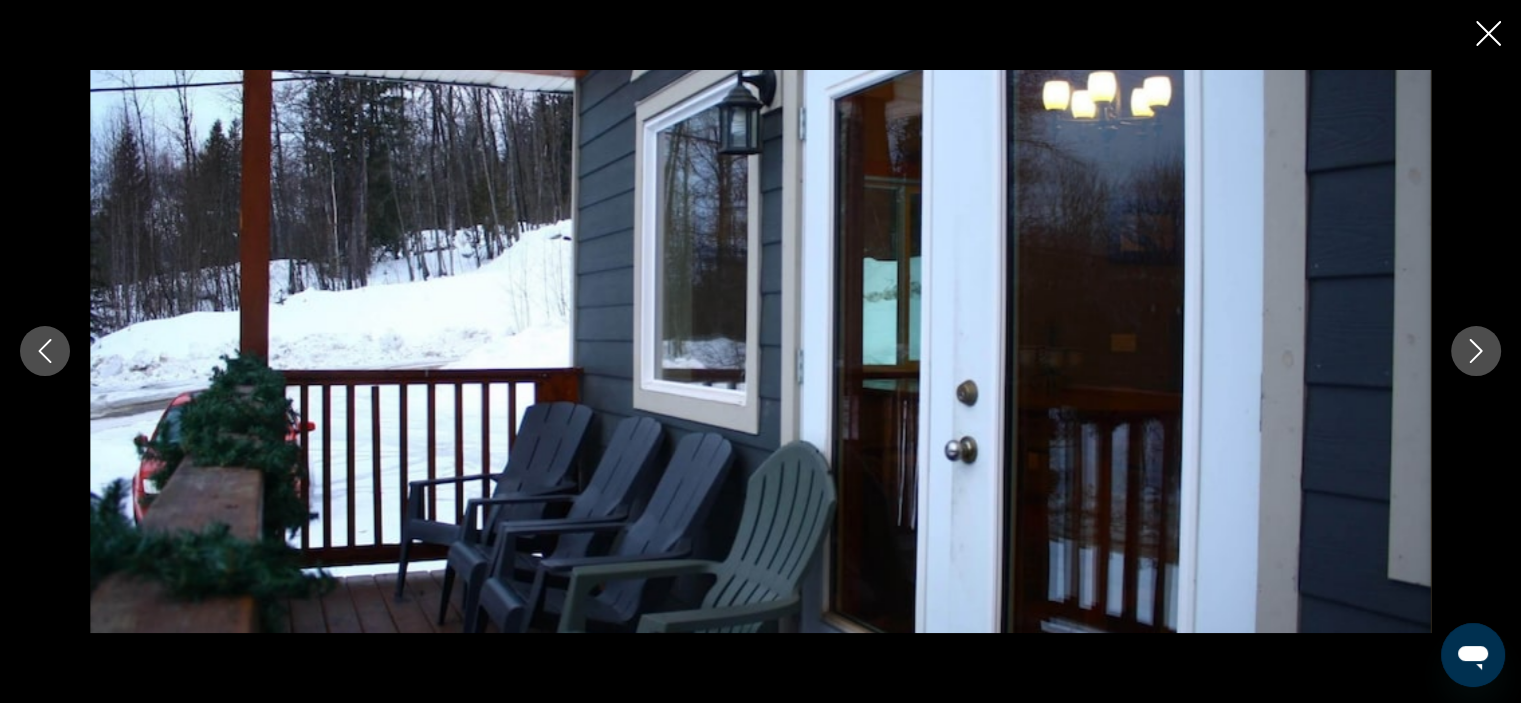 click 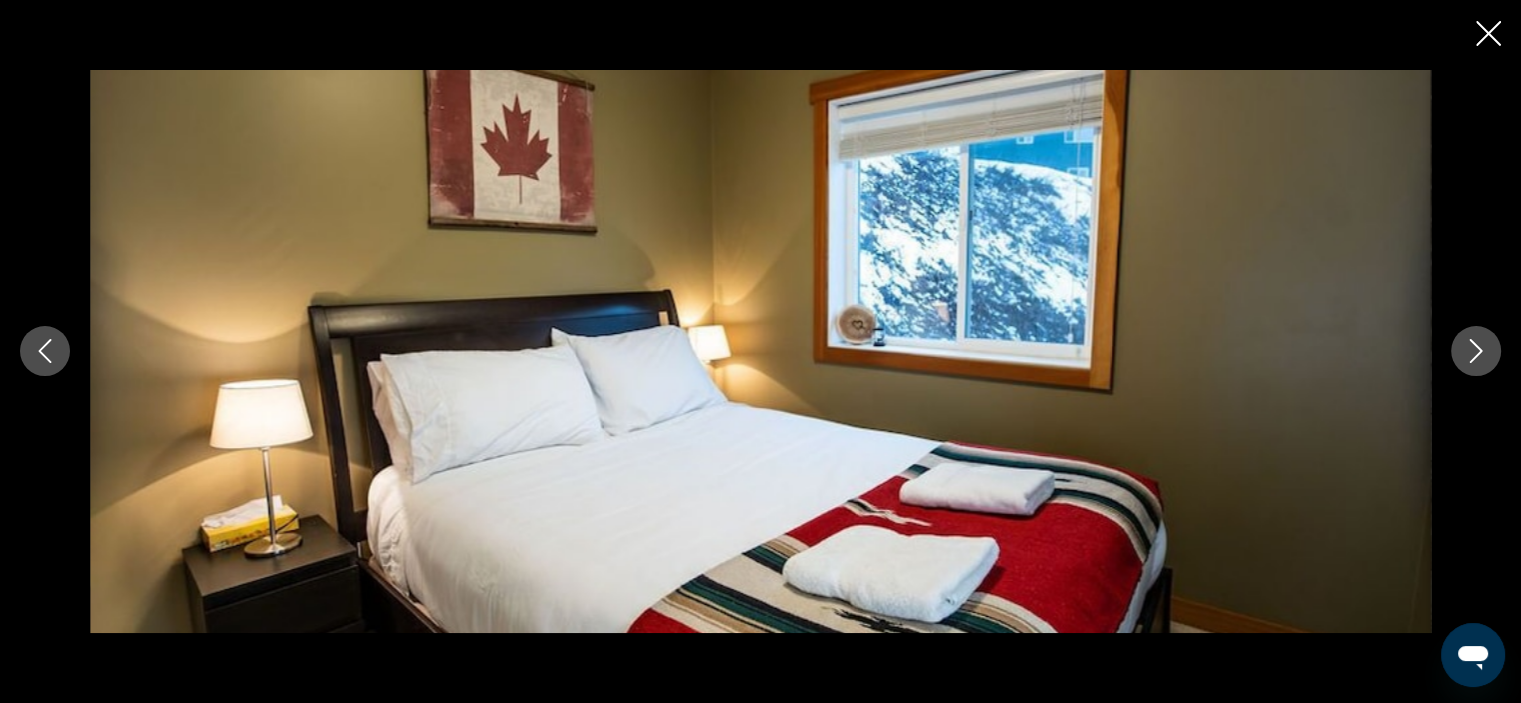 click 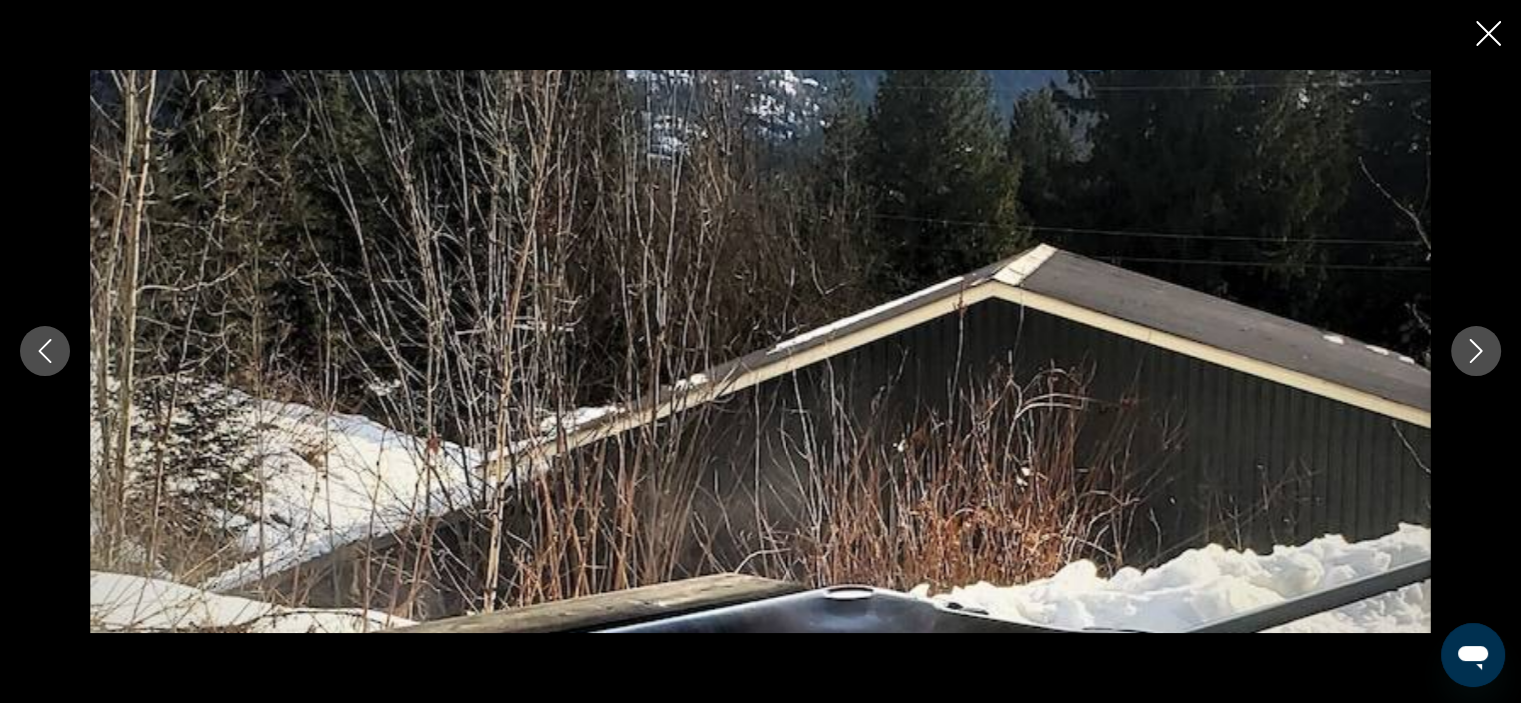 click 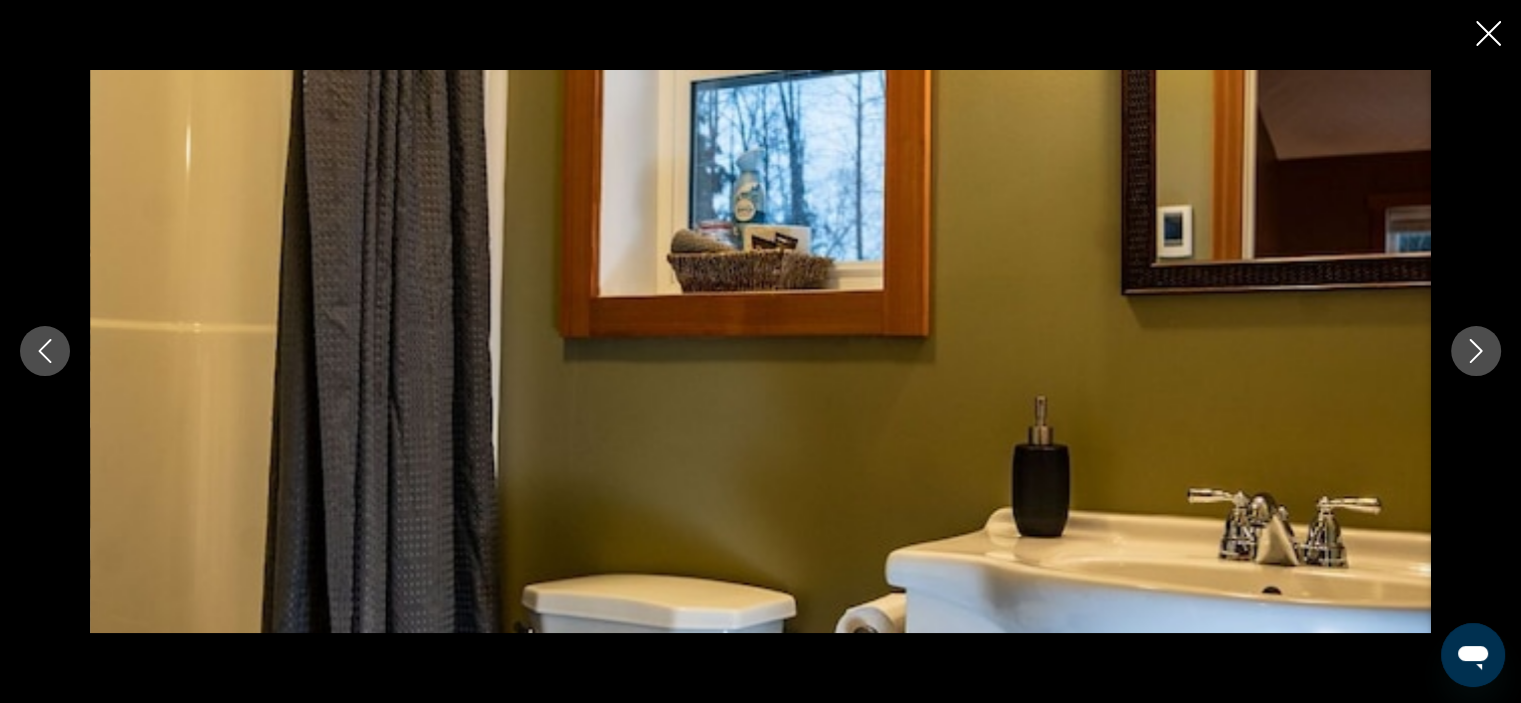 click 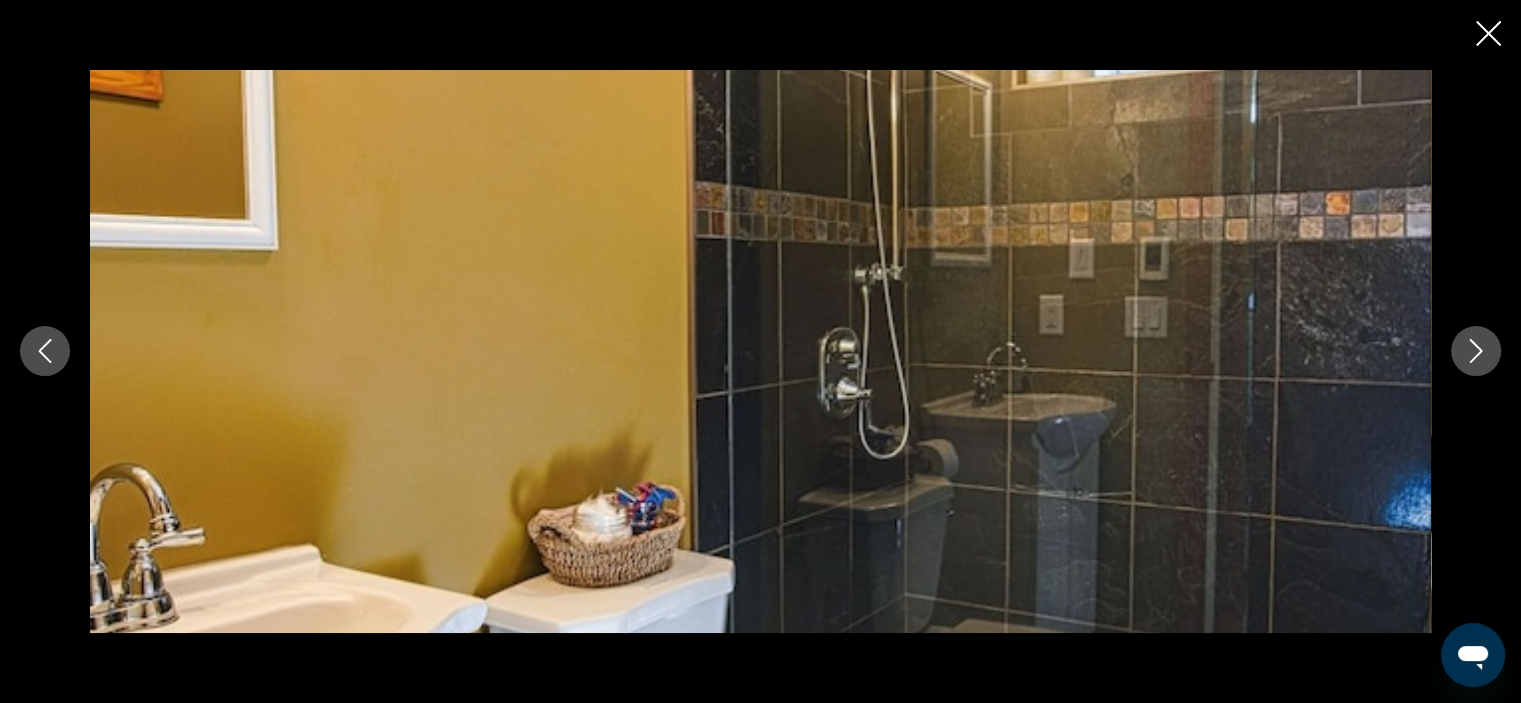 click 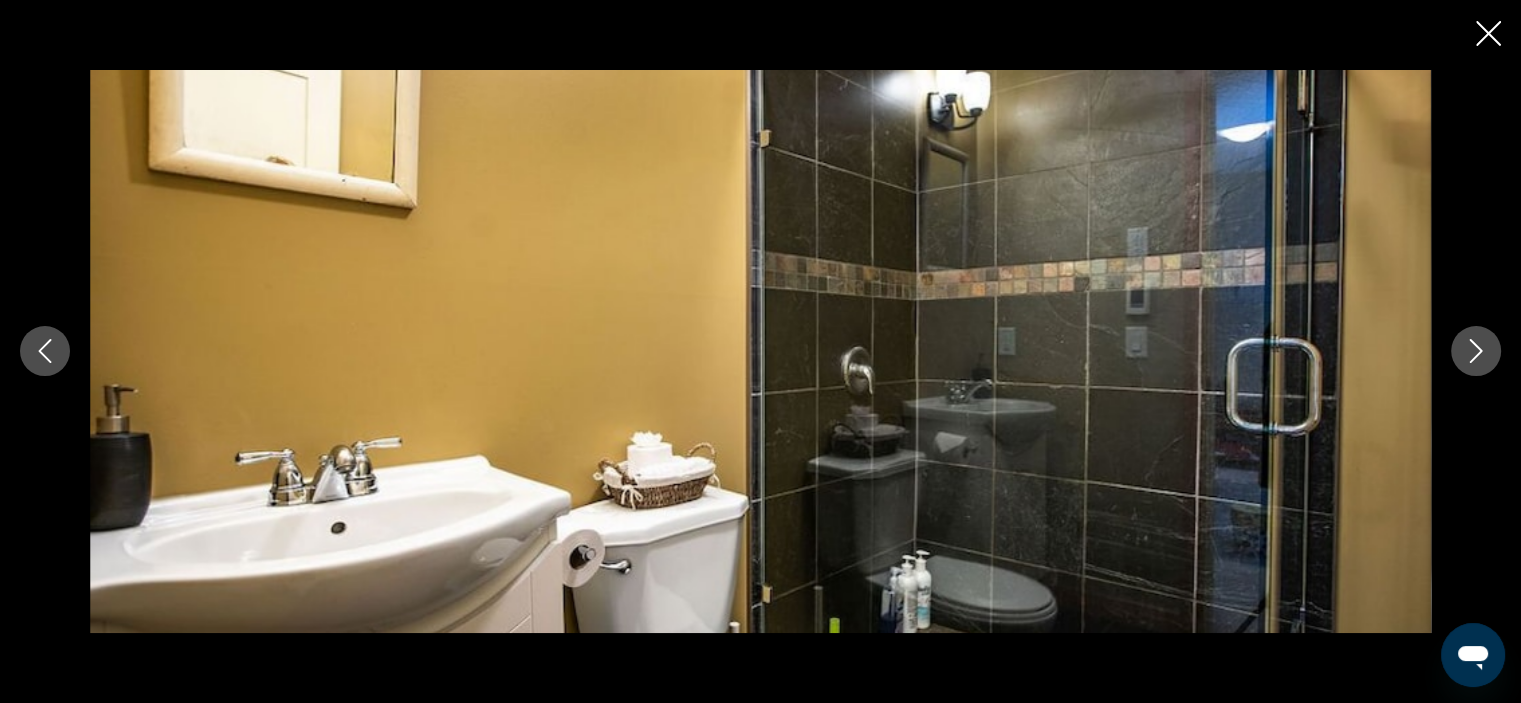 click 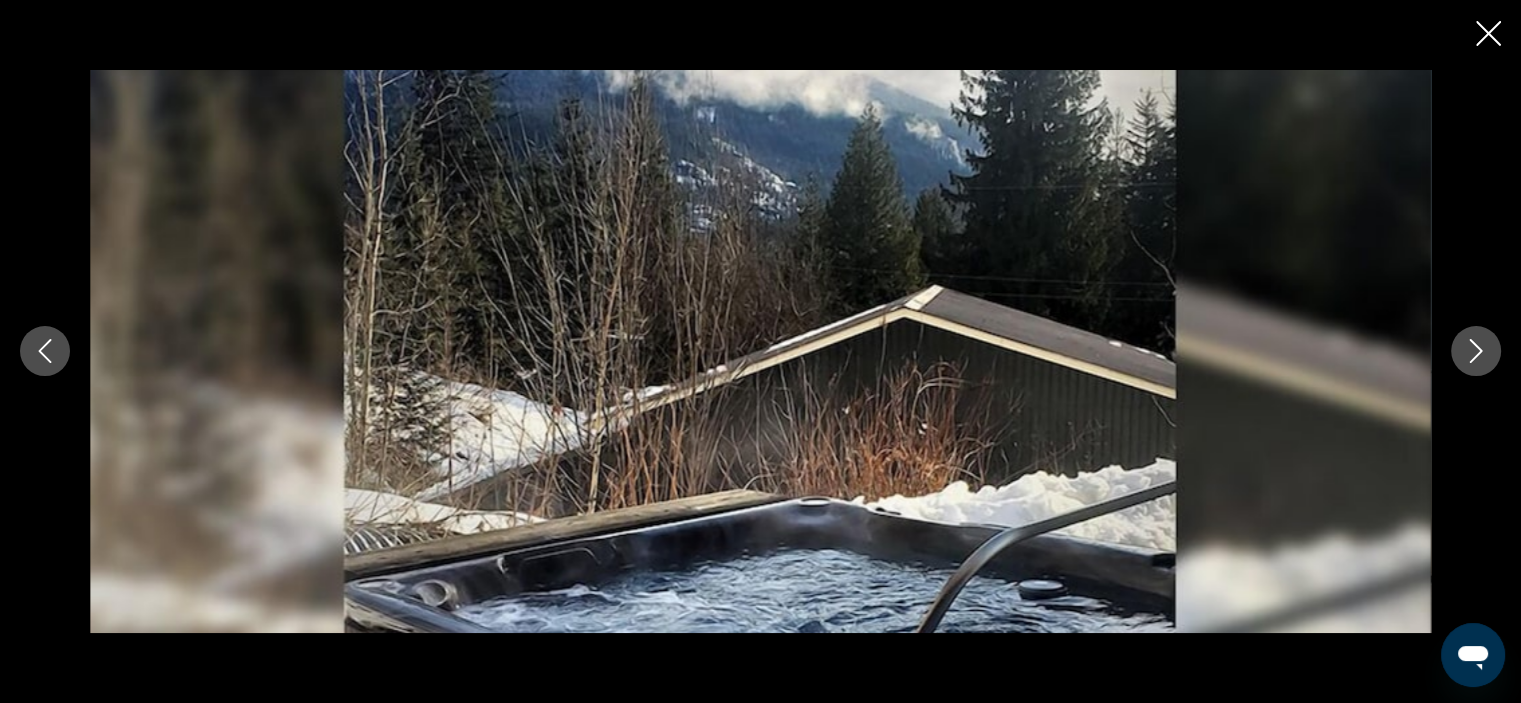 click 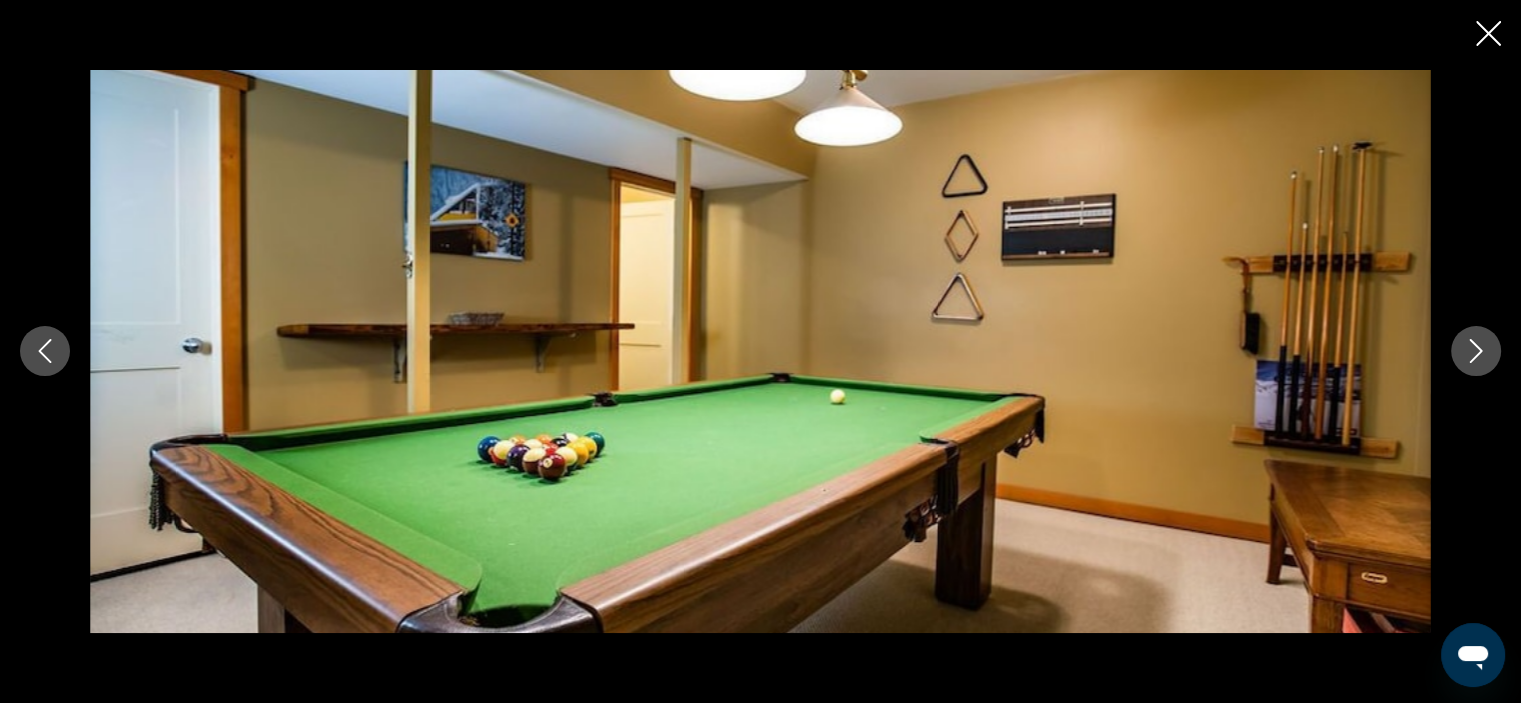 click 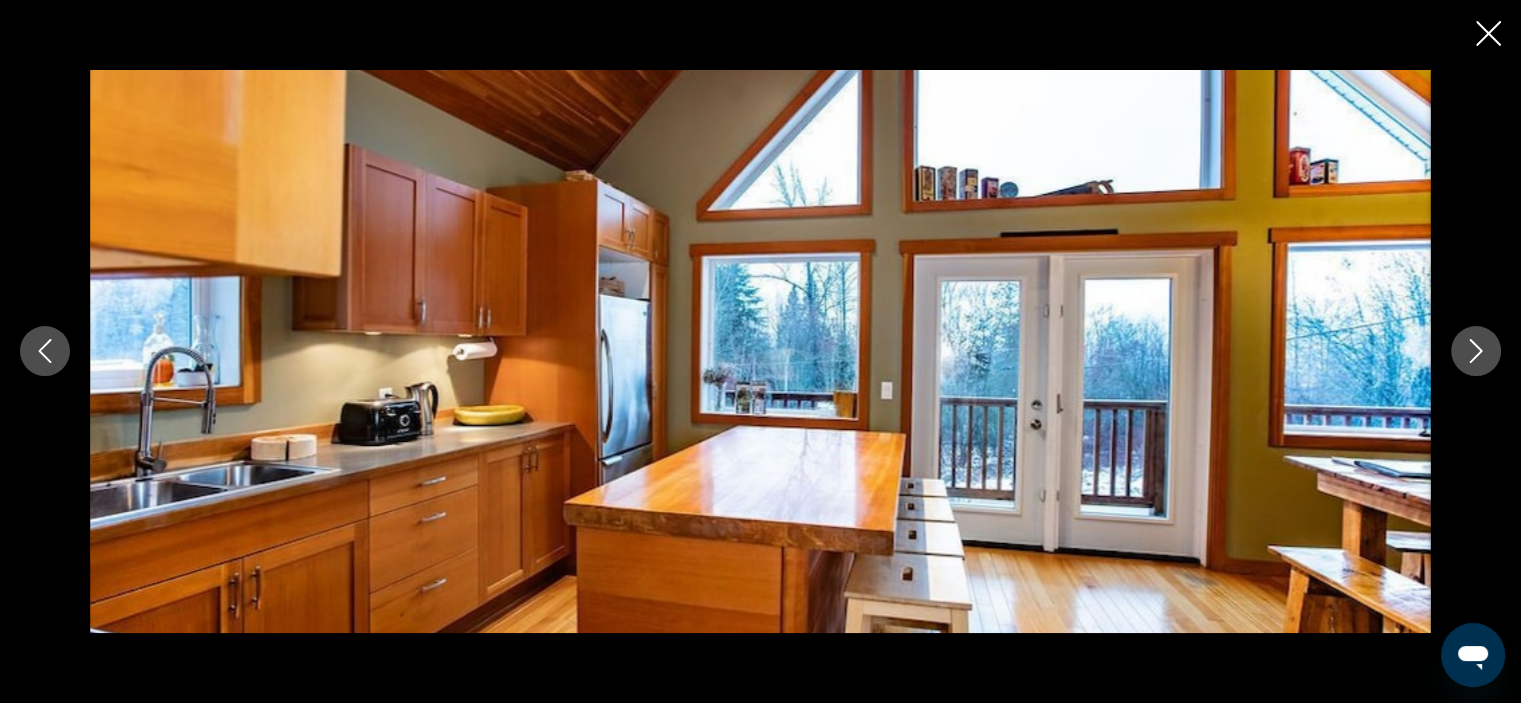 click 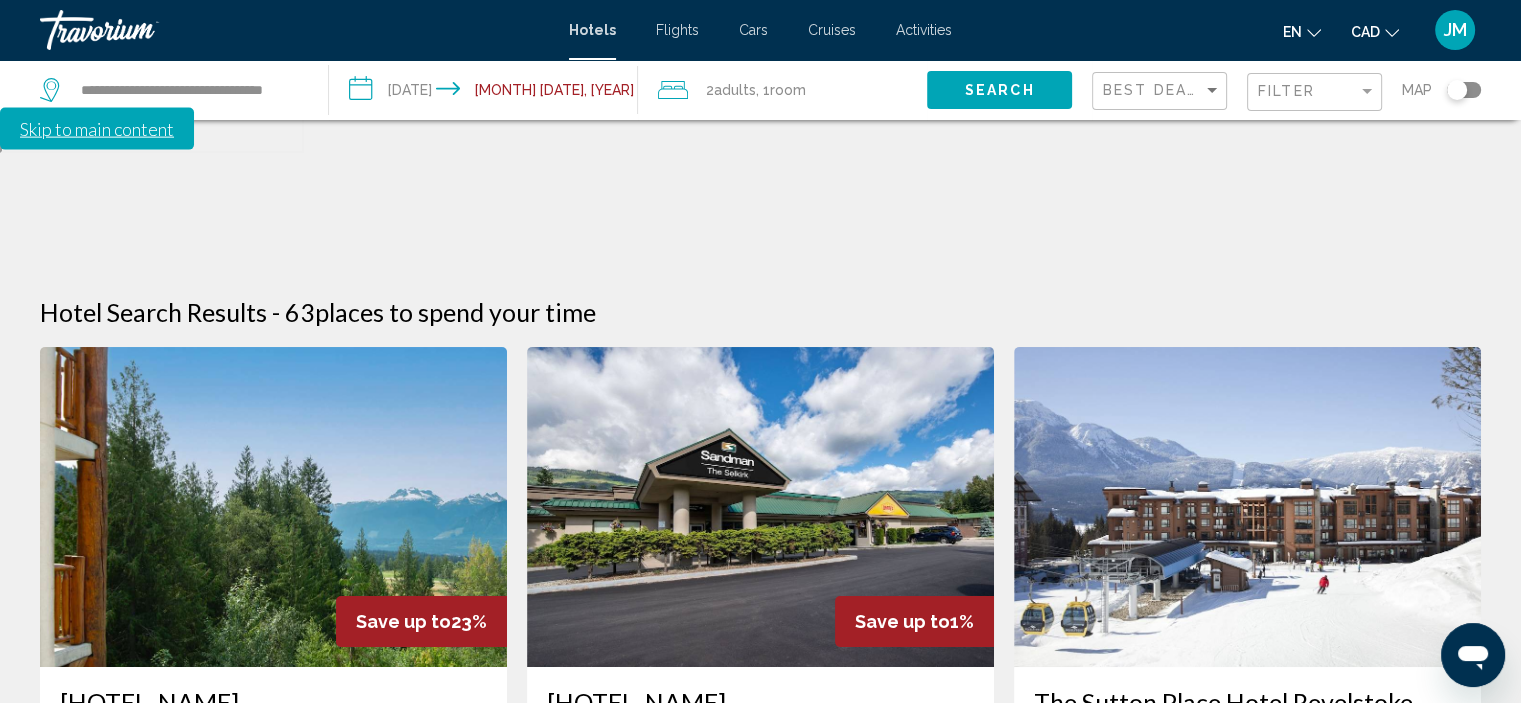 scroll, scrollTop: 0, scrollLeft: 0, axis: both 